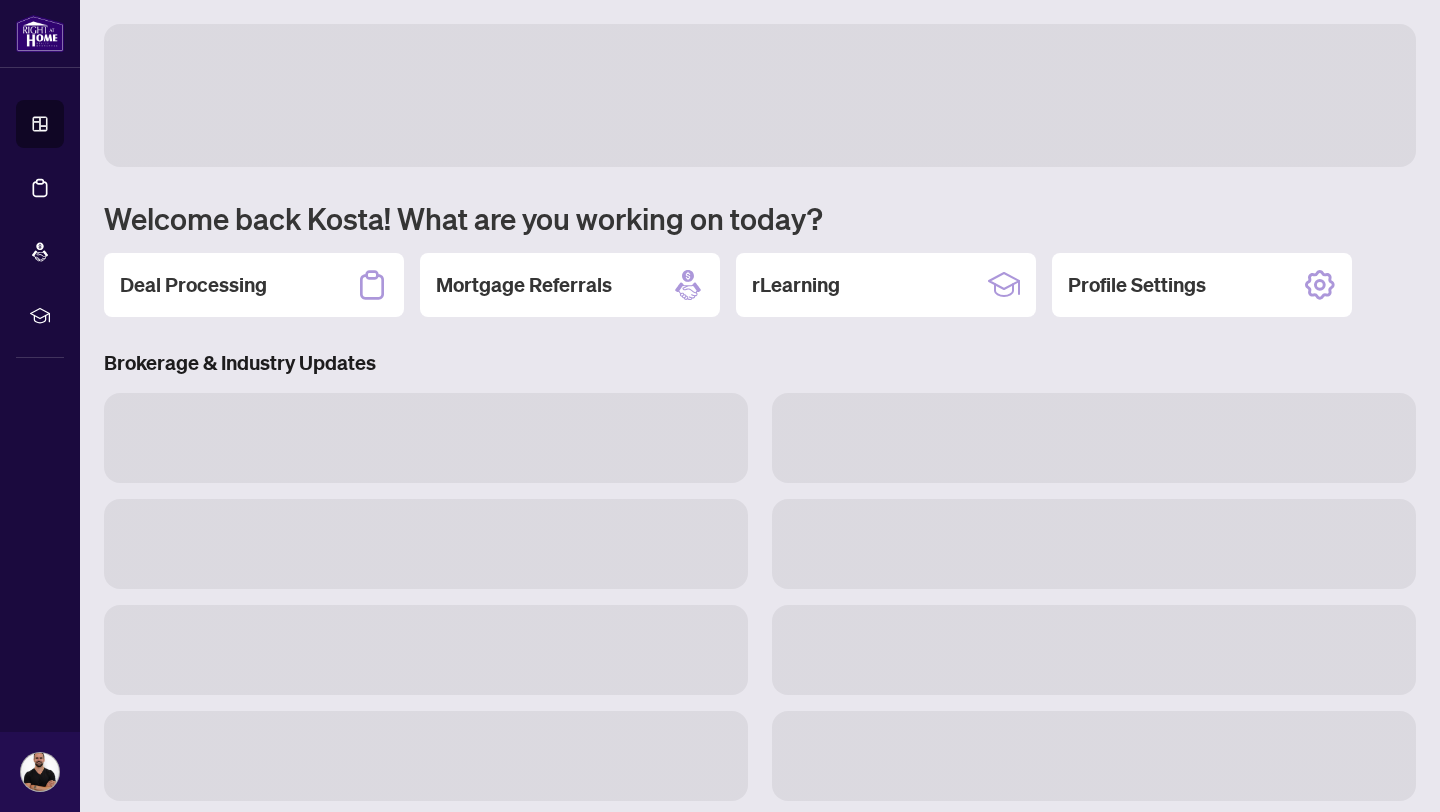 scroll, scrollTop: 0, scrollLeft: 0, axis: both 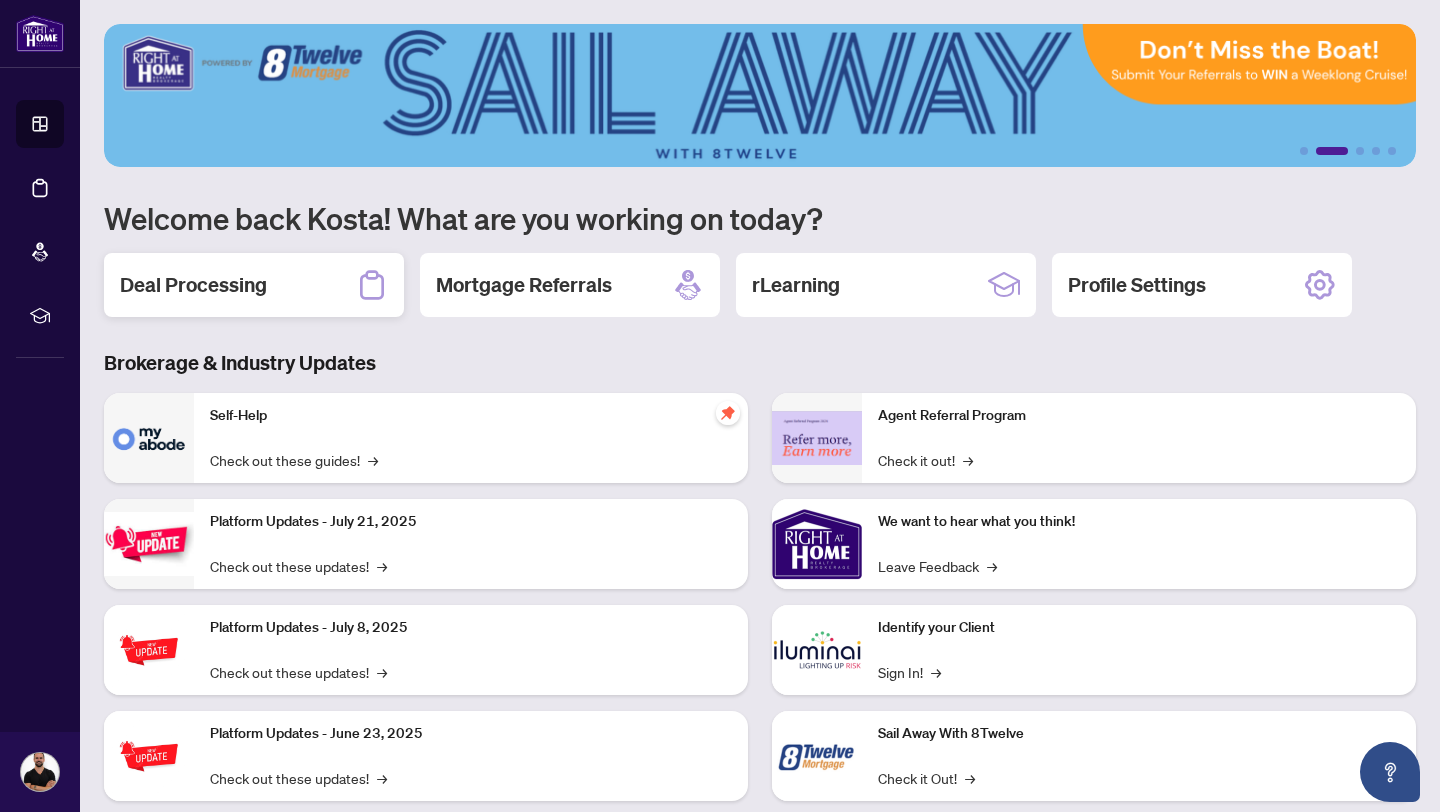 click on "Deal Processing" at bounding box center [254, 285] 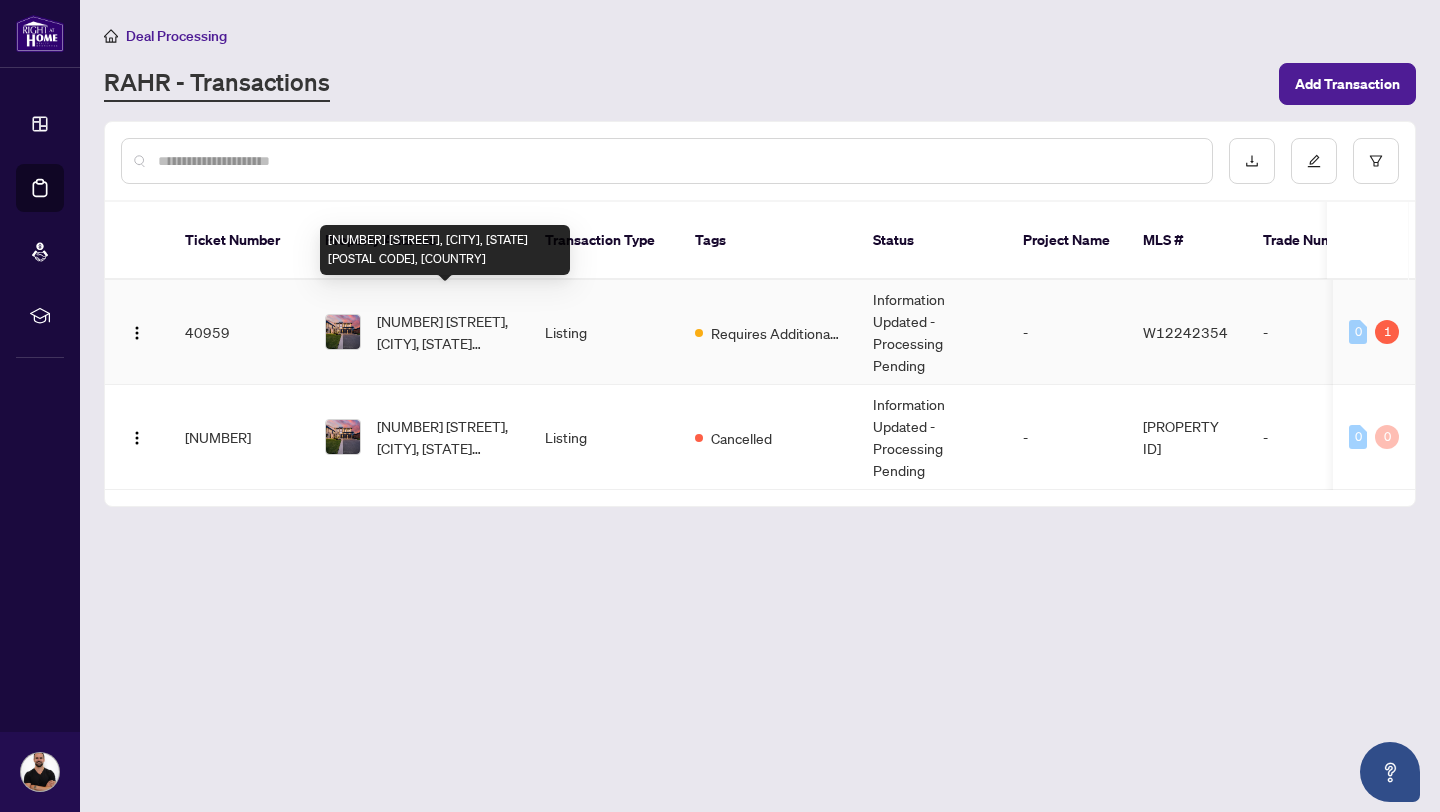 click on "[NUMBER] [STREET], [CITY], [STATE] [POSTAL CODE], [COUNTRY]" at bounding box center [445, 332] 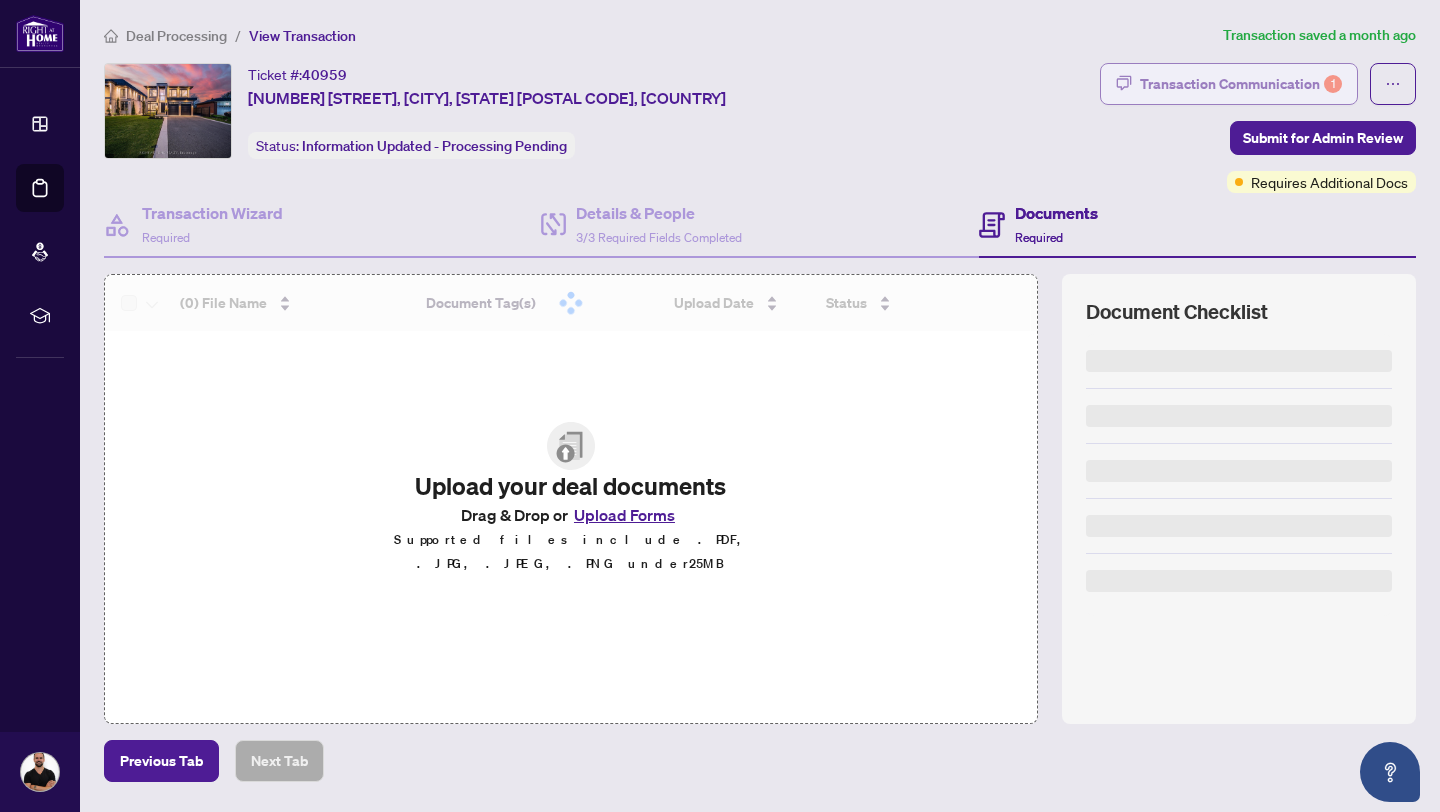 click on "Transaction Communication 1" at bounding box center (1241, 84) 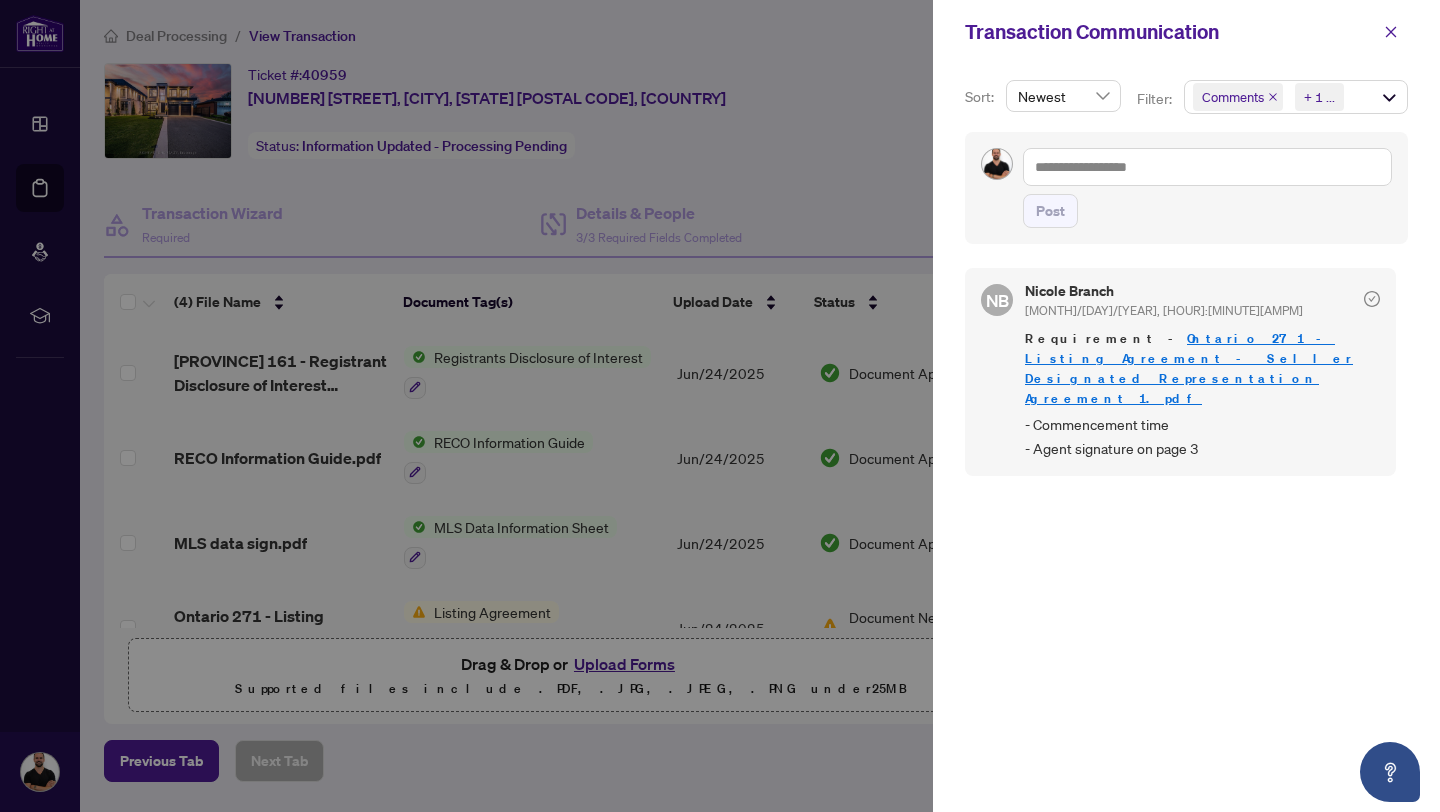 click 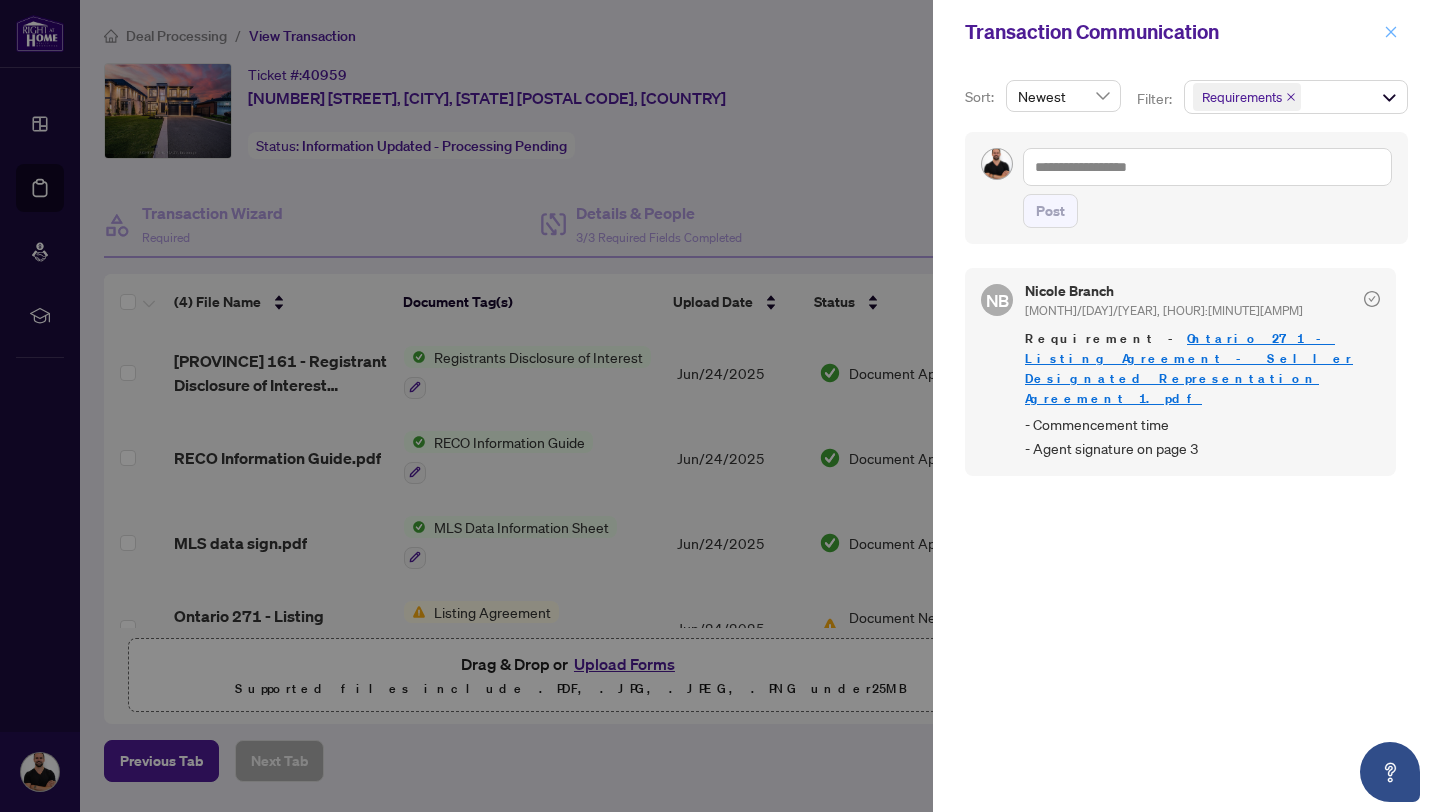 click 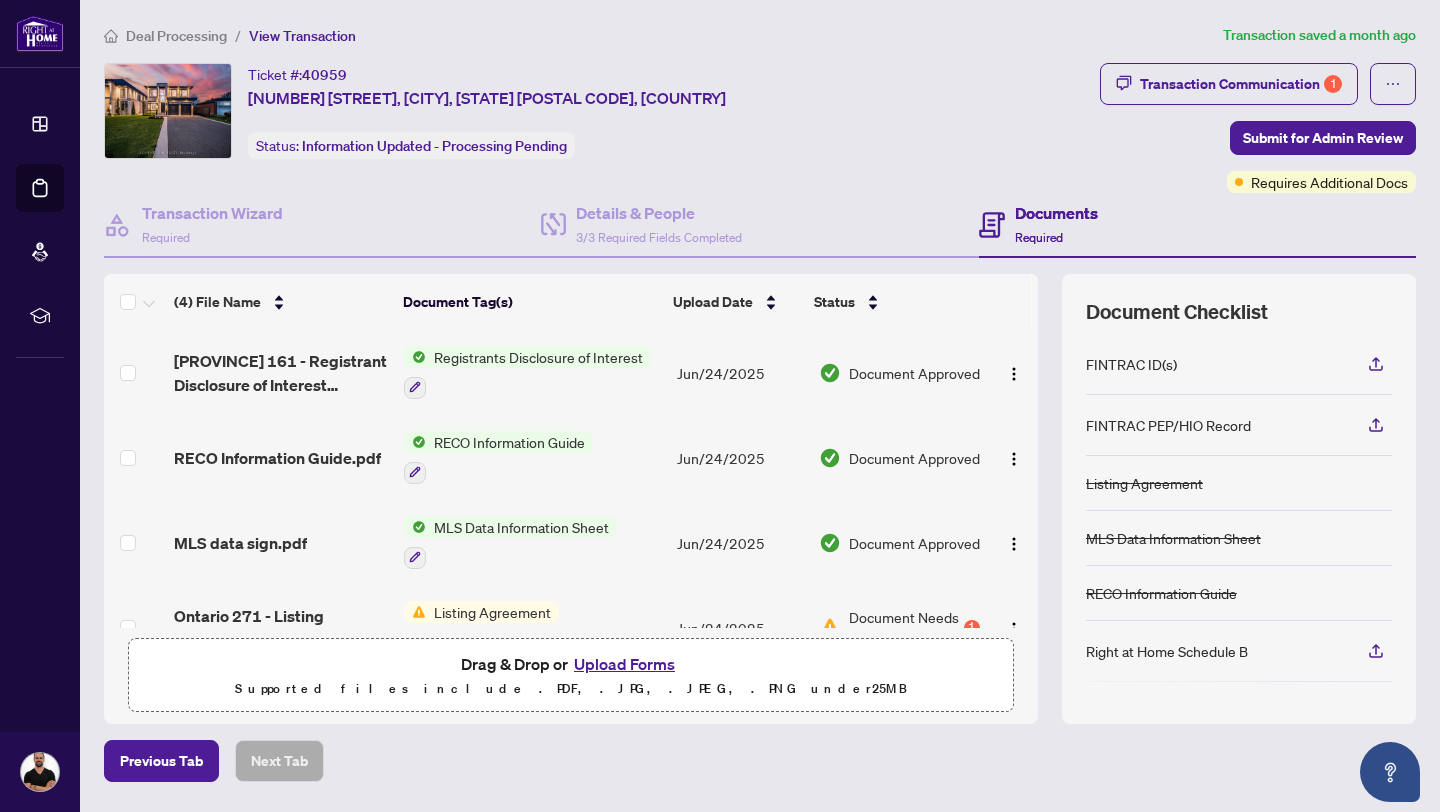 scroll, scrollTop: 45, scrollLeft: 0, axis: vertical 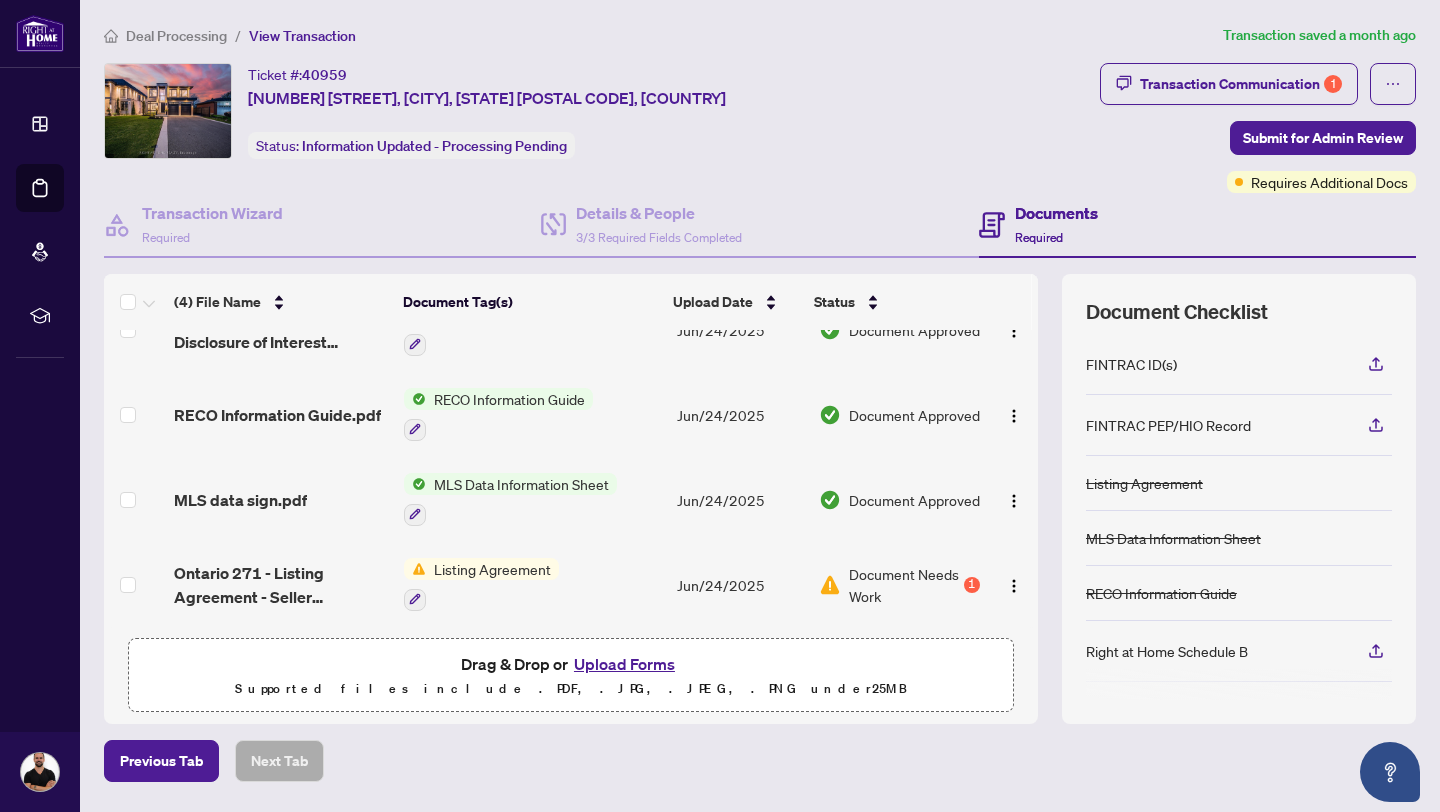 click on "Listing Agreement" at bounding box center (492, 569) 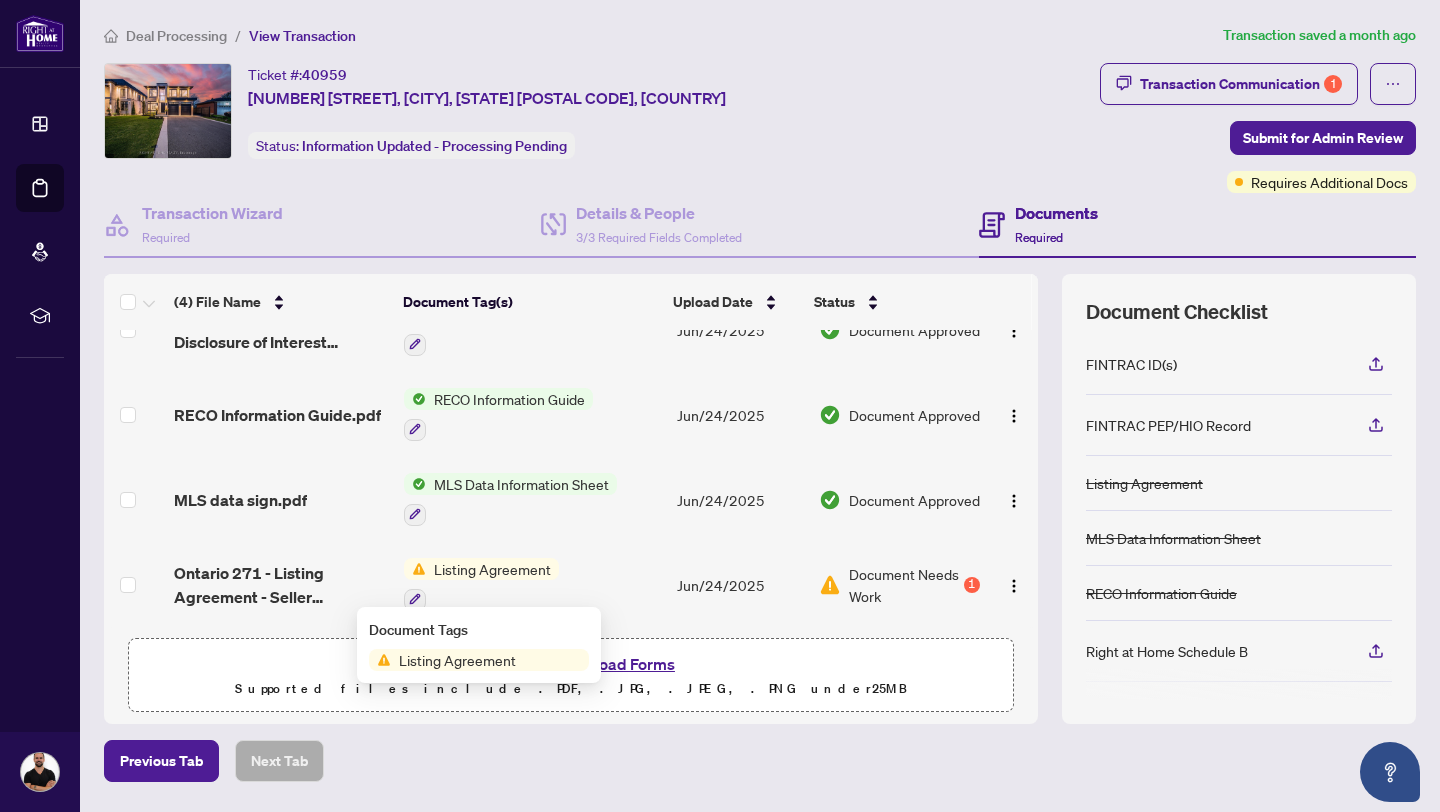 click on "1" at bounding box center [972, 585] 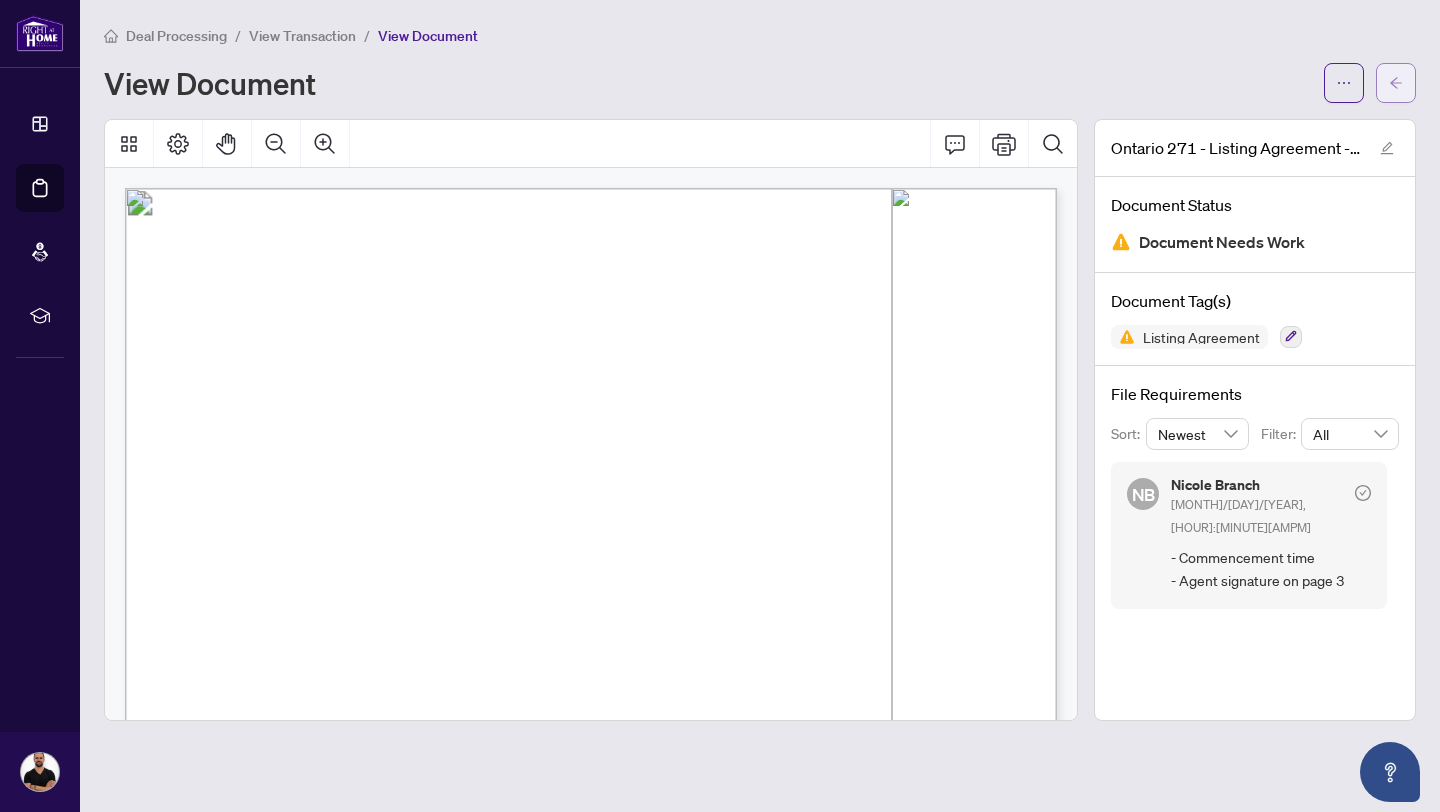 click at bounding box center [1396, 83] 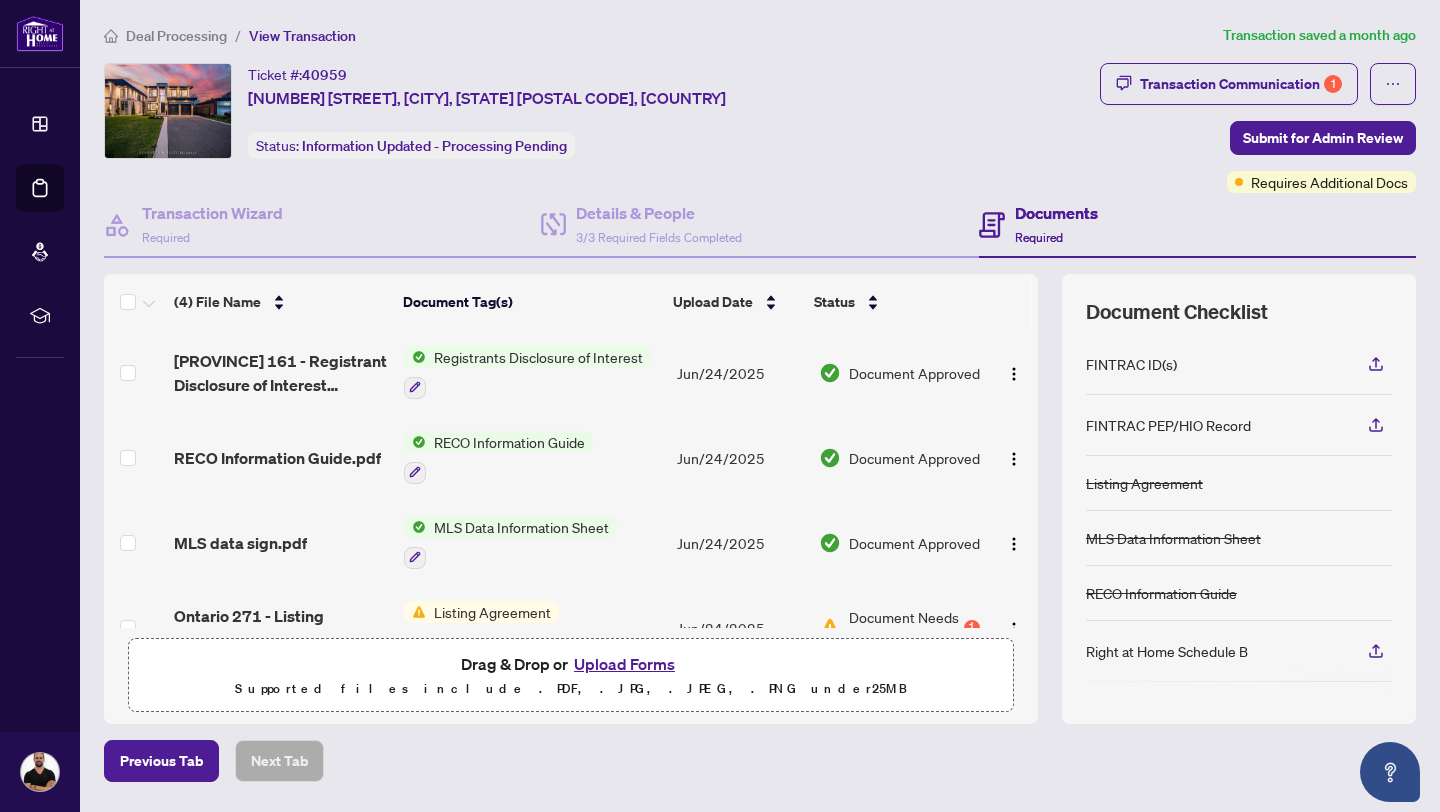scroll, scrollTop: 45, scrollLeft: 0, axis: vertical 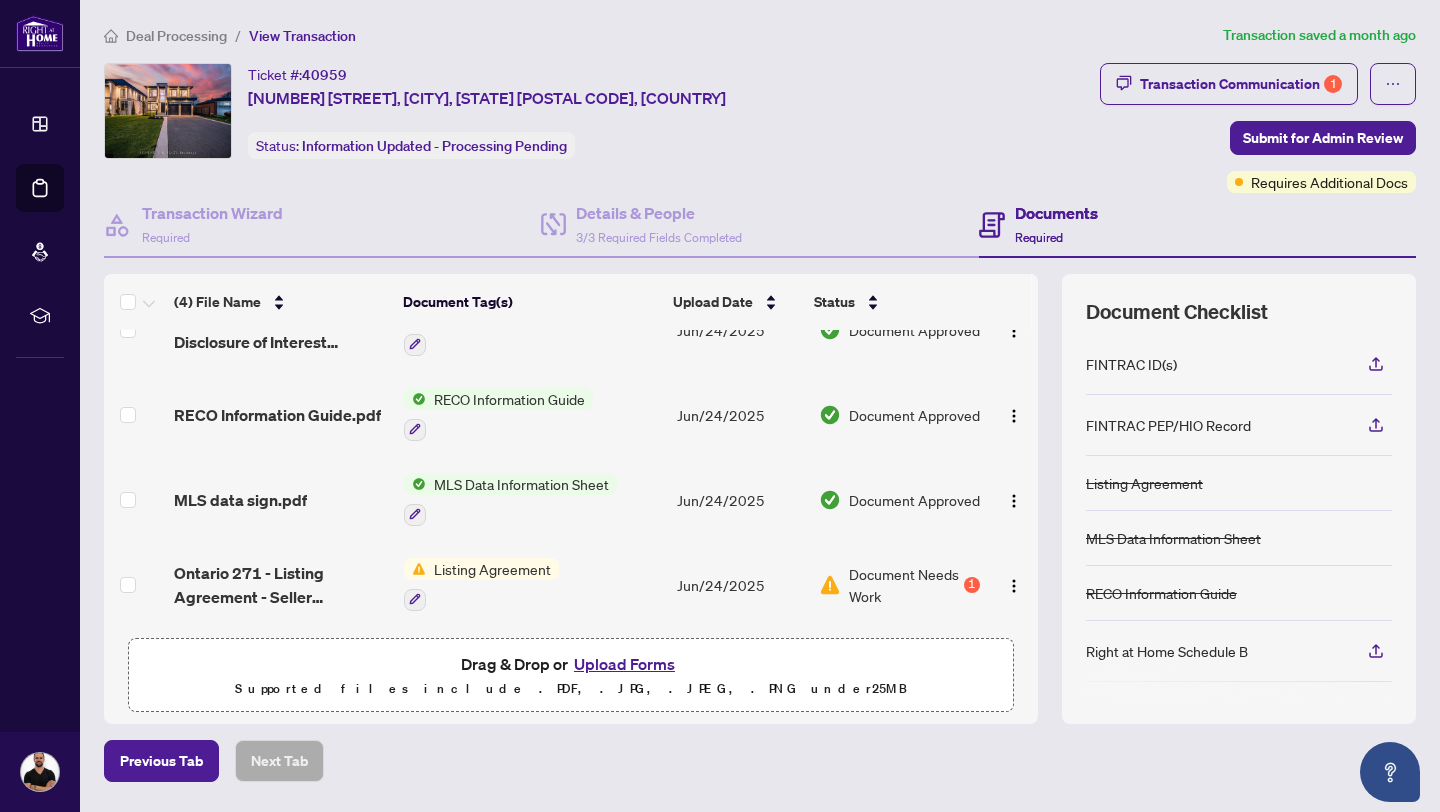 click on "Jun/24/2025" at bounding box center (740, 584) 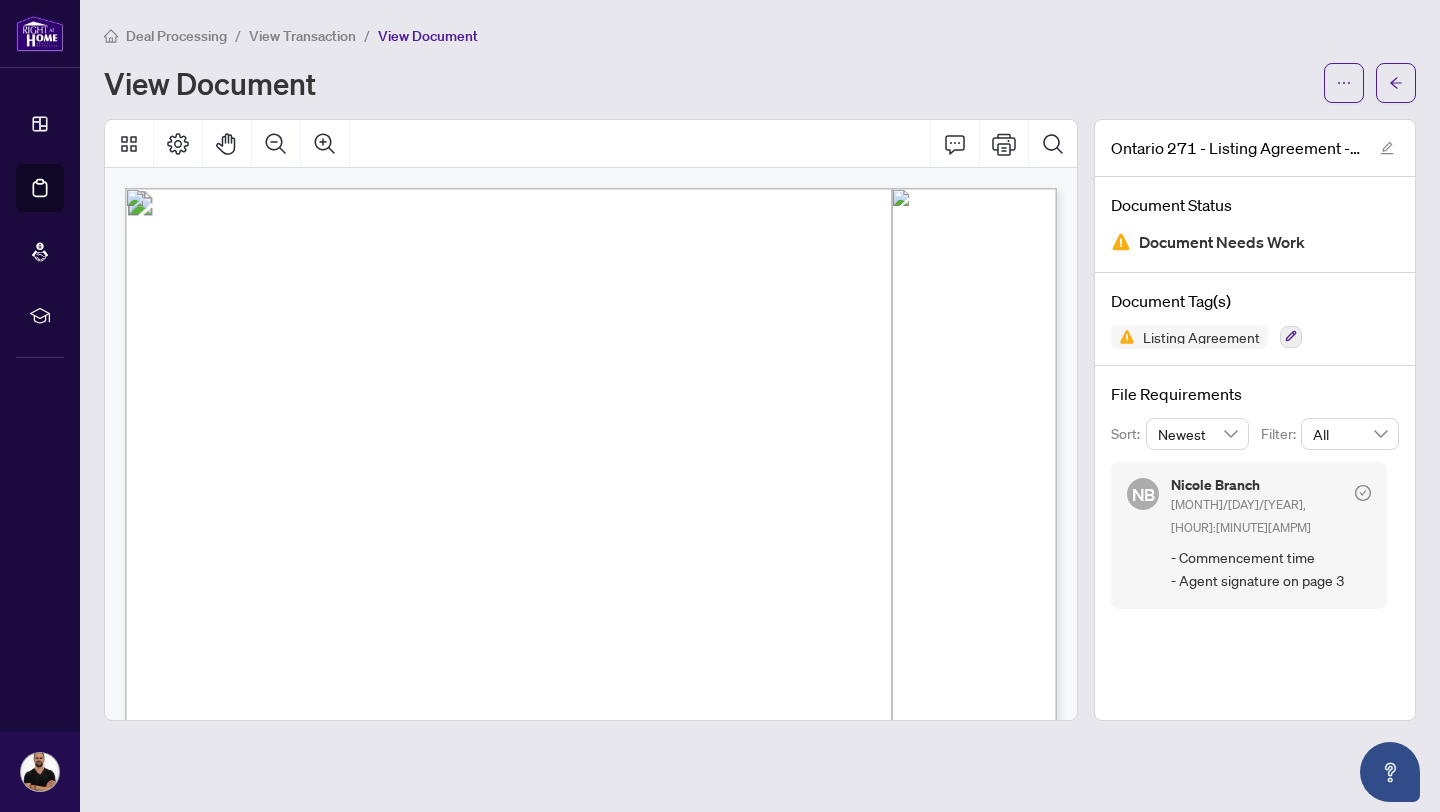 scroll, scrollTop: 326, scrollLeft: 0, axis: vertical 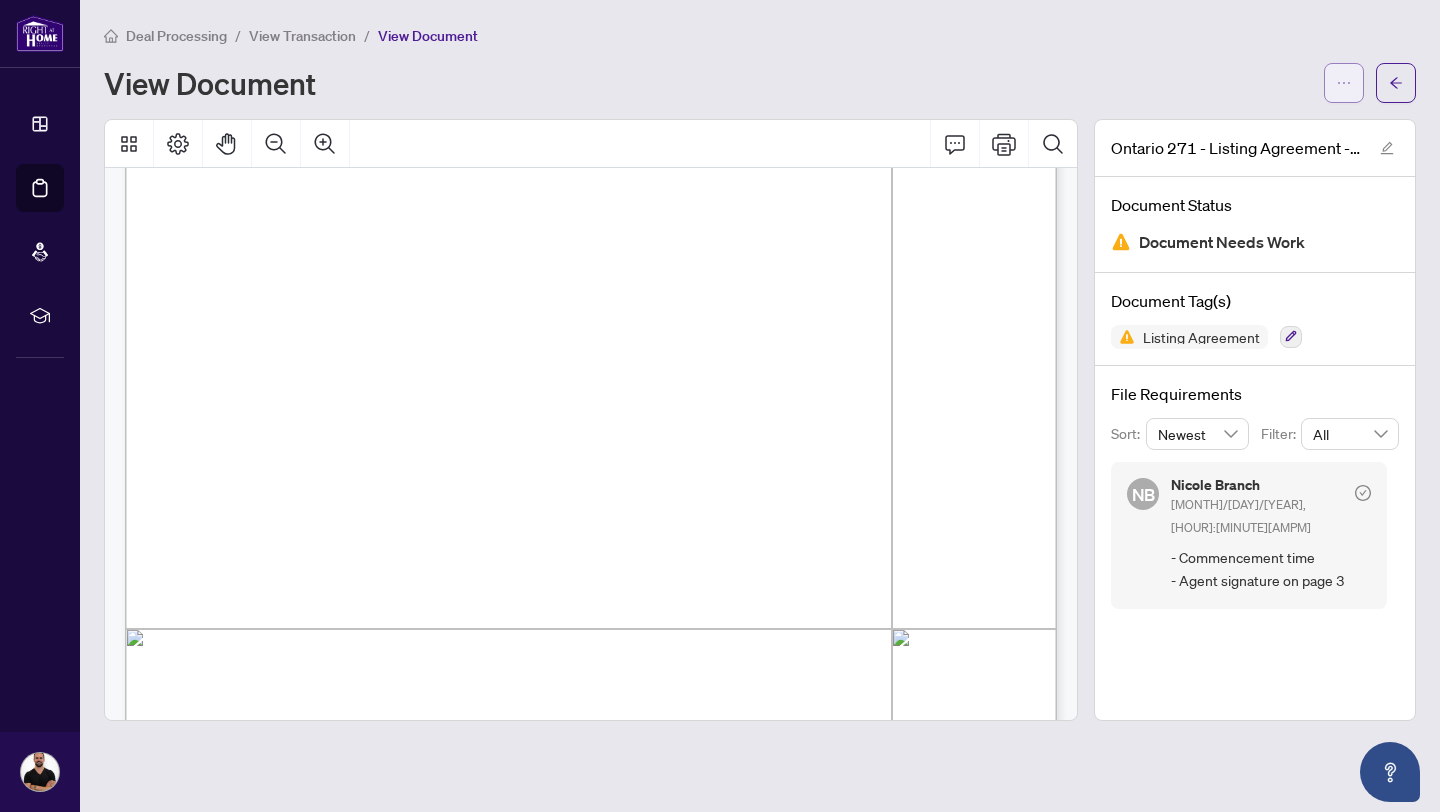 click at bounding box center [1344, 83] 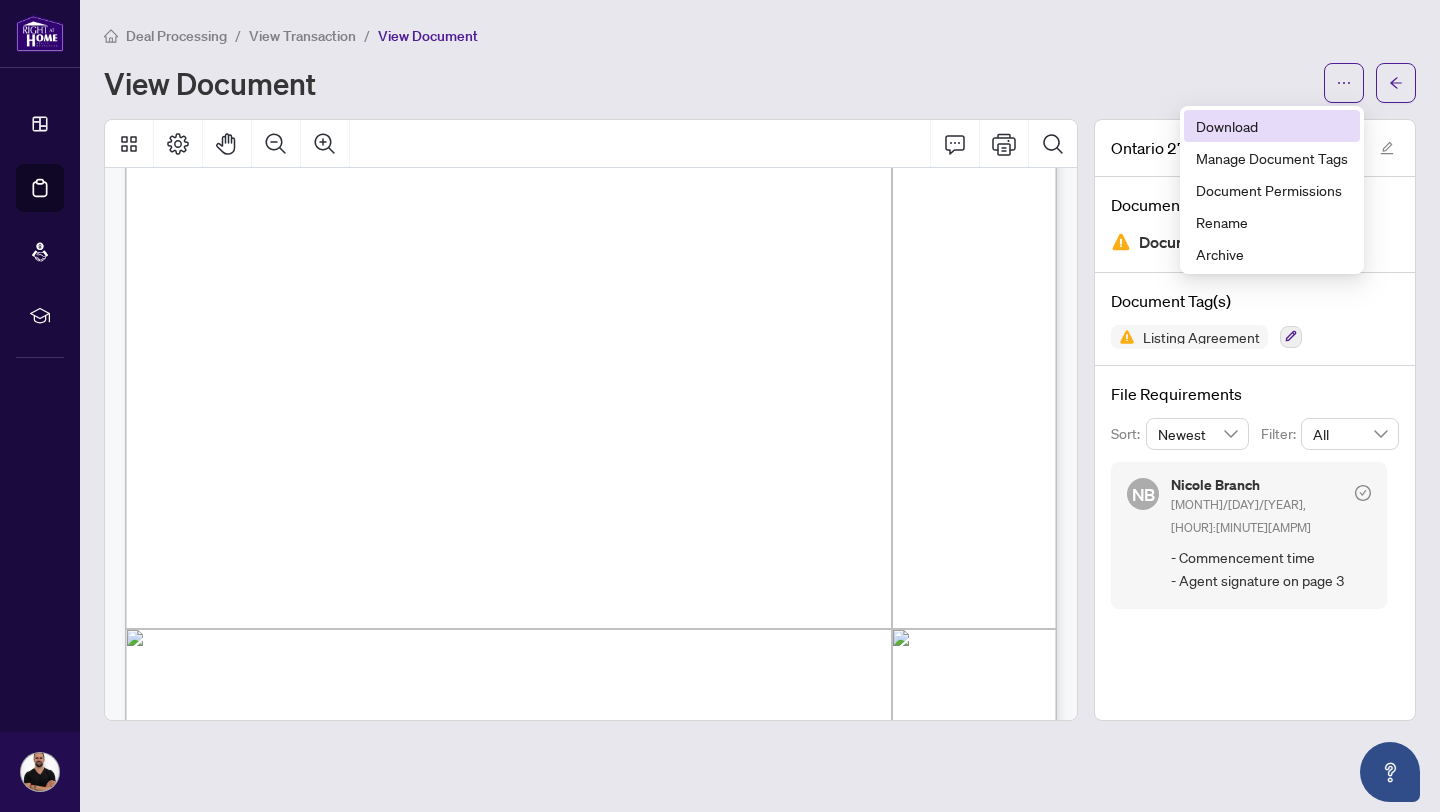 click on "Download" at bounding box center (1272, 126) 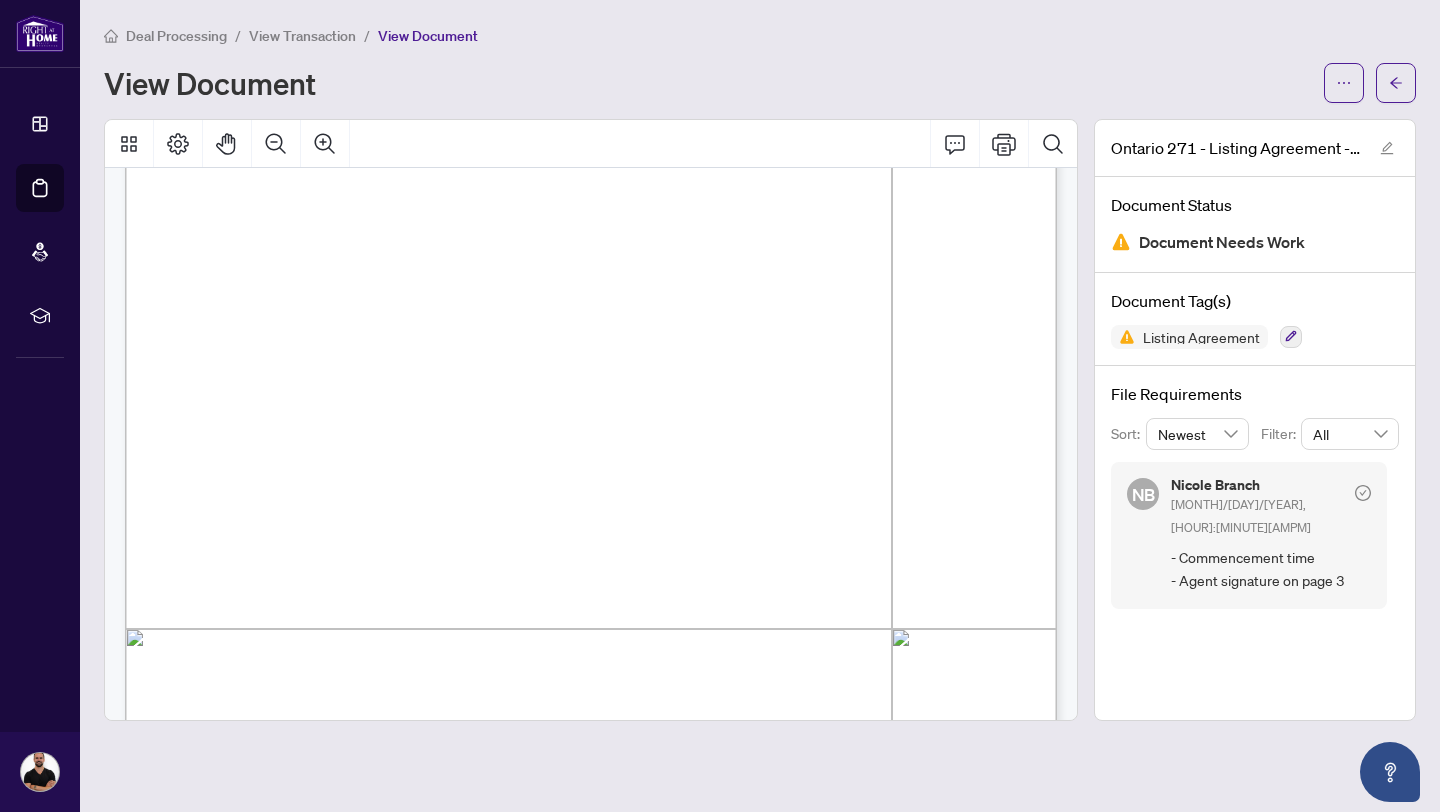 click at bounding box center [1396, 83] 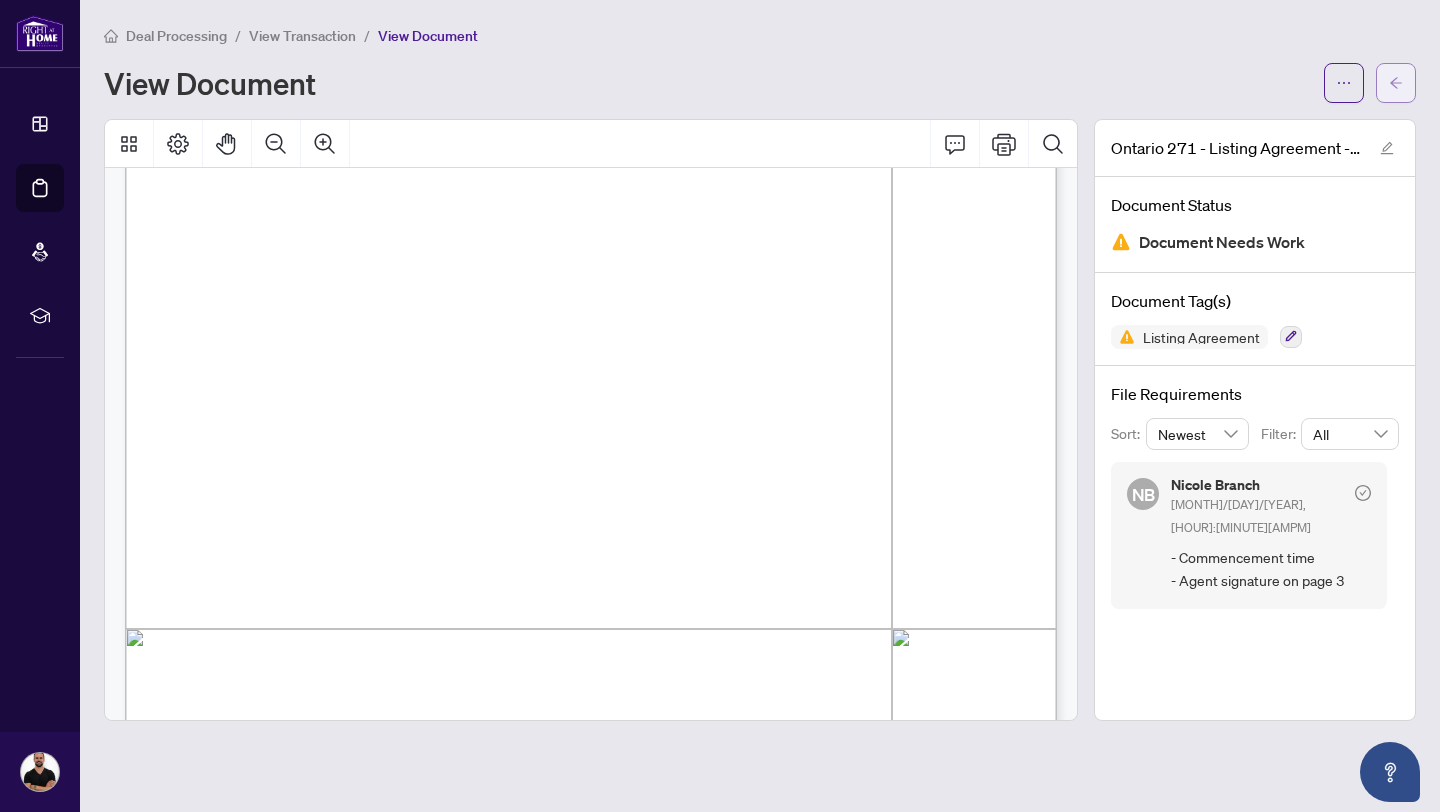click at bounding box center (1396, 83) 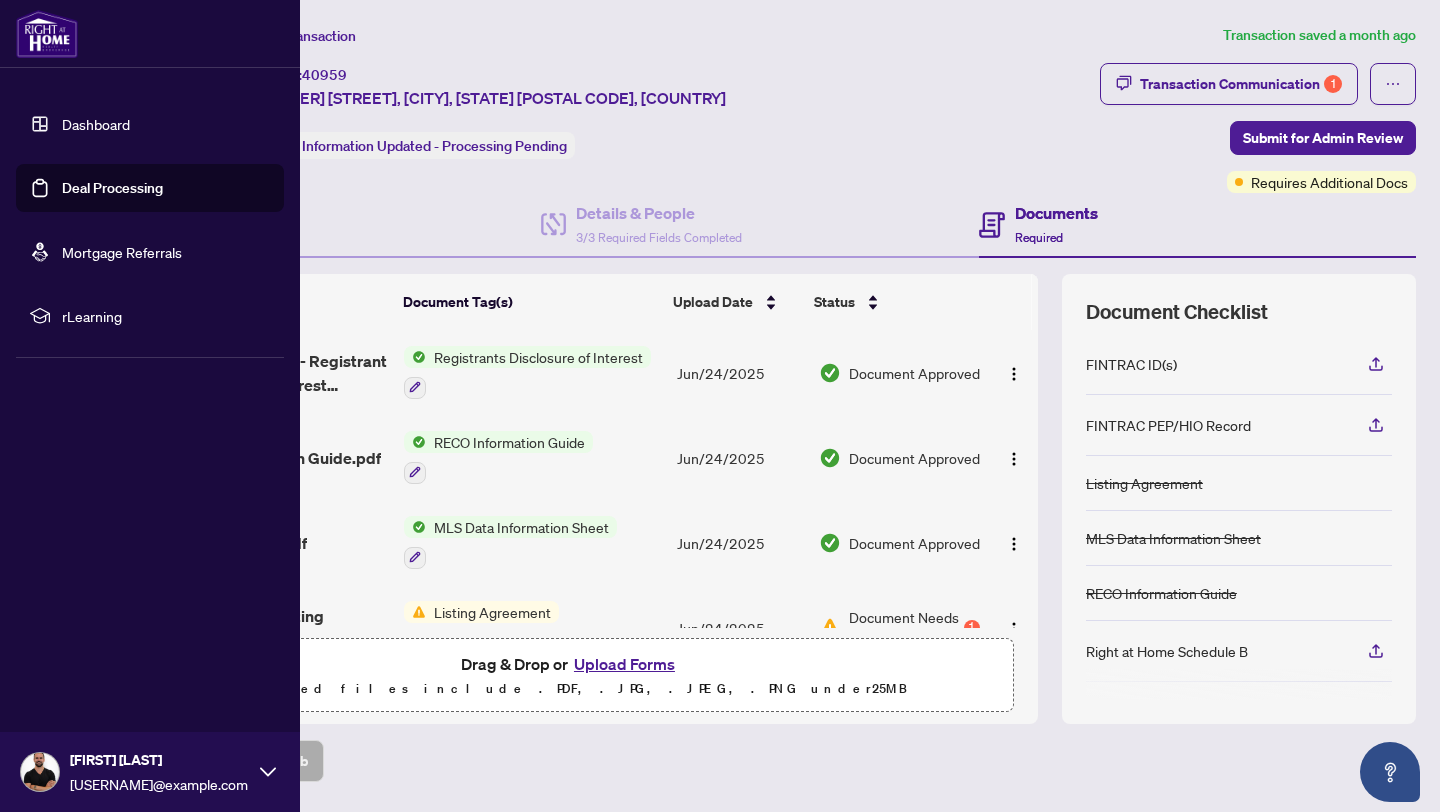 click on "Dashboard" at bounding box center [96, 124] 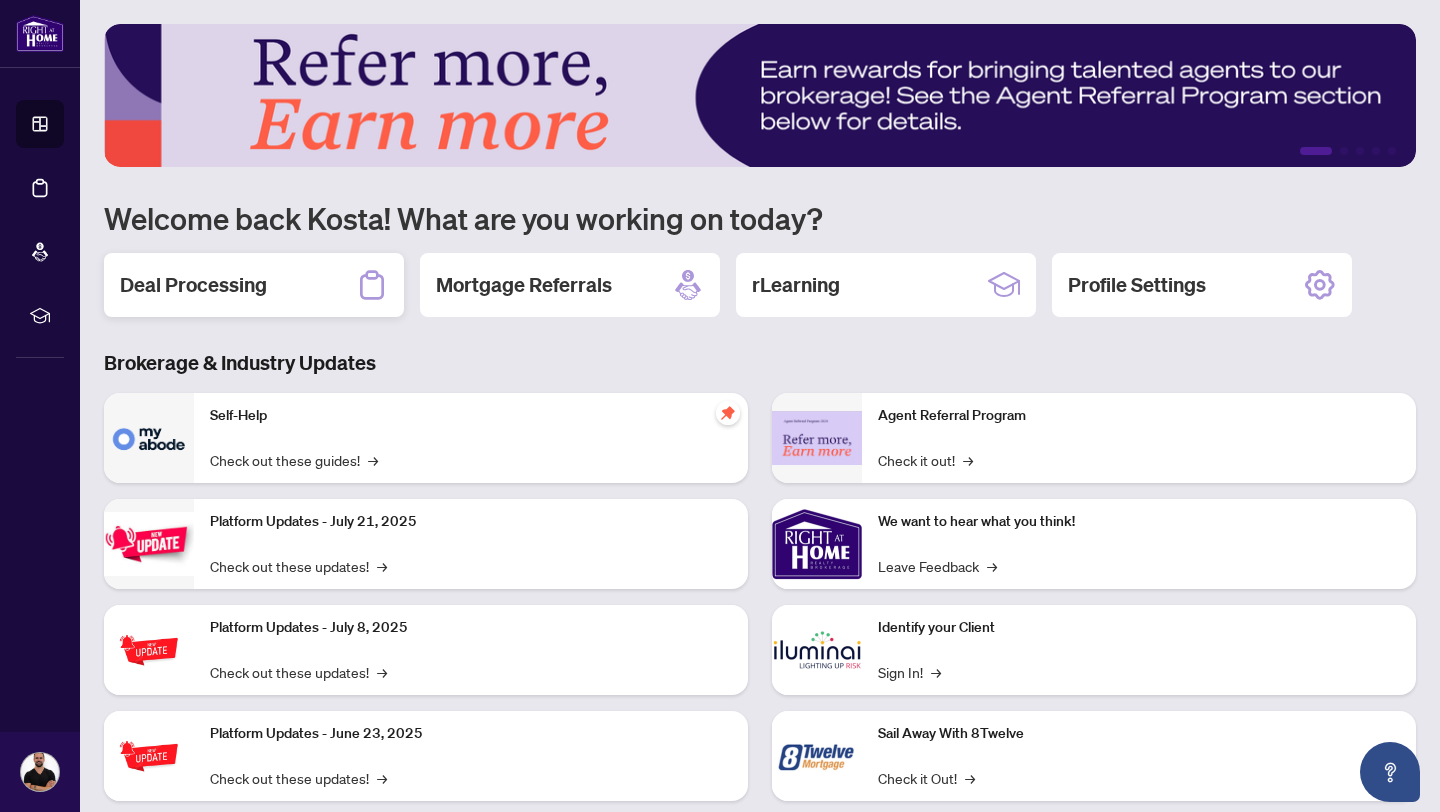 click on "Deal Processing" at bounding box center [254, 285] 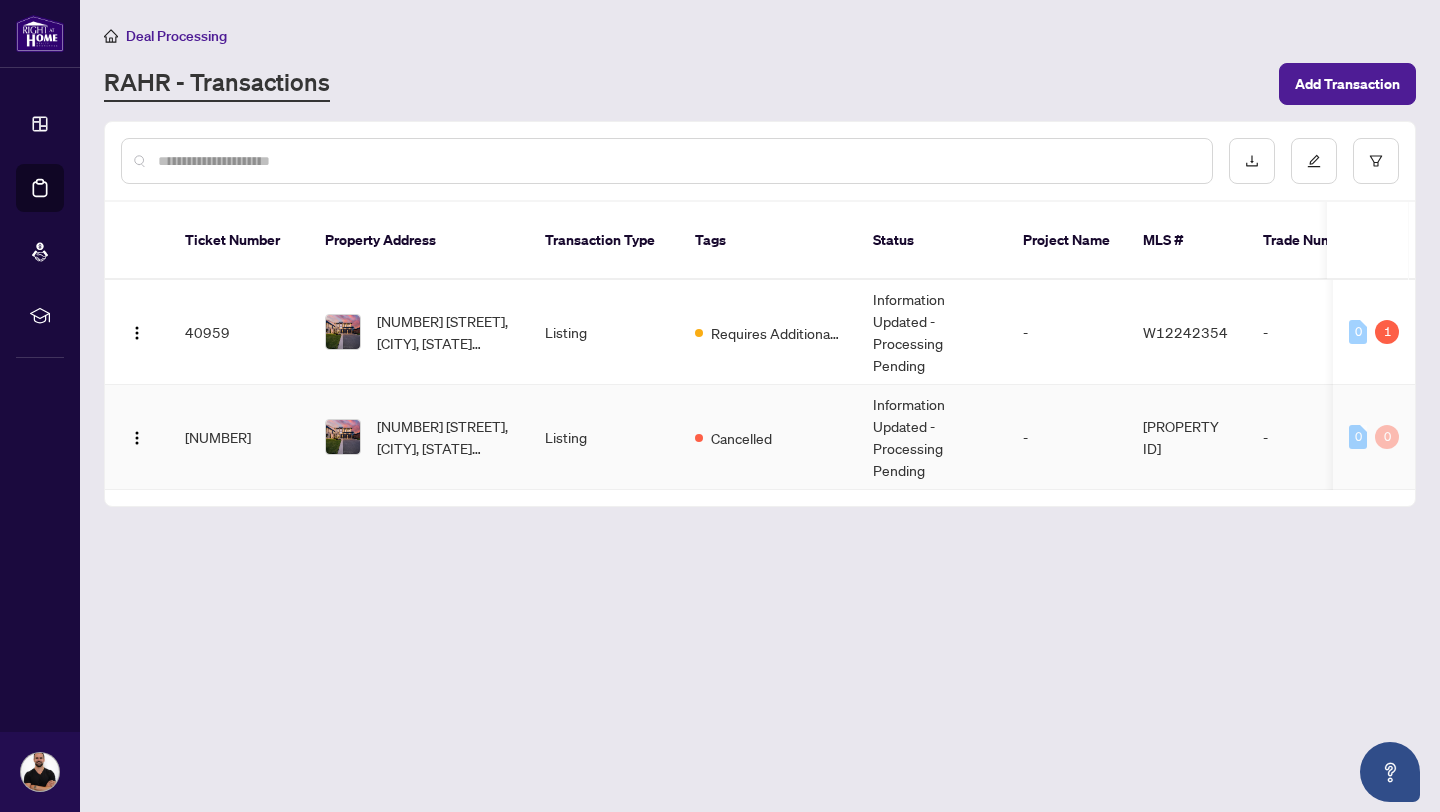click on "[NUMBER] [STREET], [CITY], [STATE] [POSTAL CODE], [COUNTRY]" at bounding box center (419, 437) 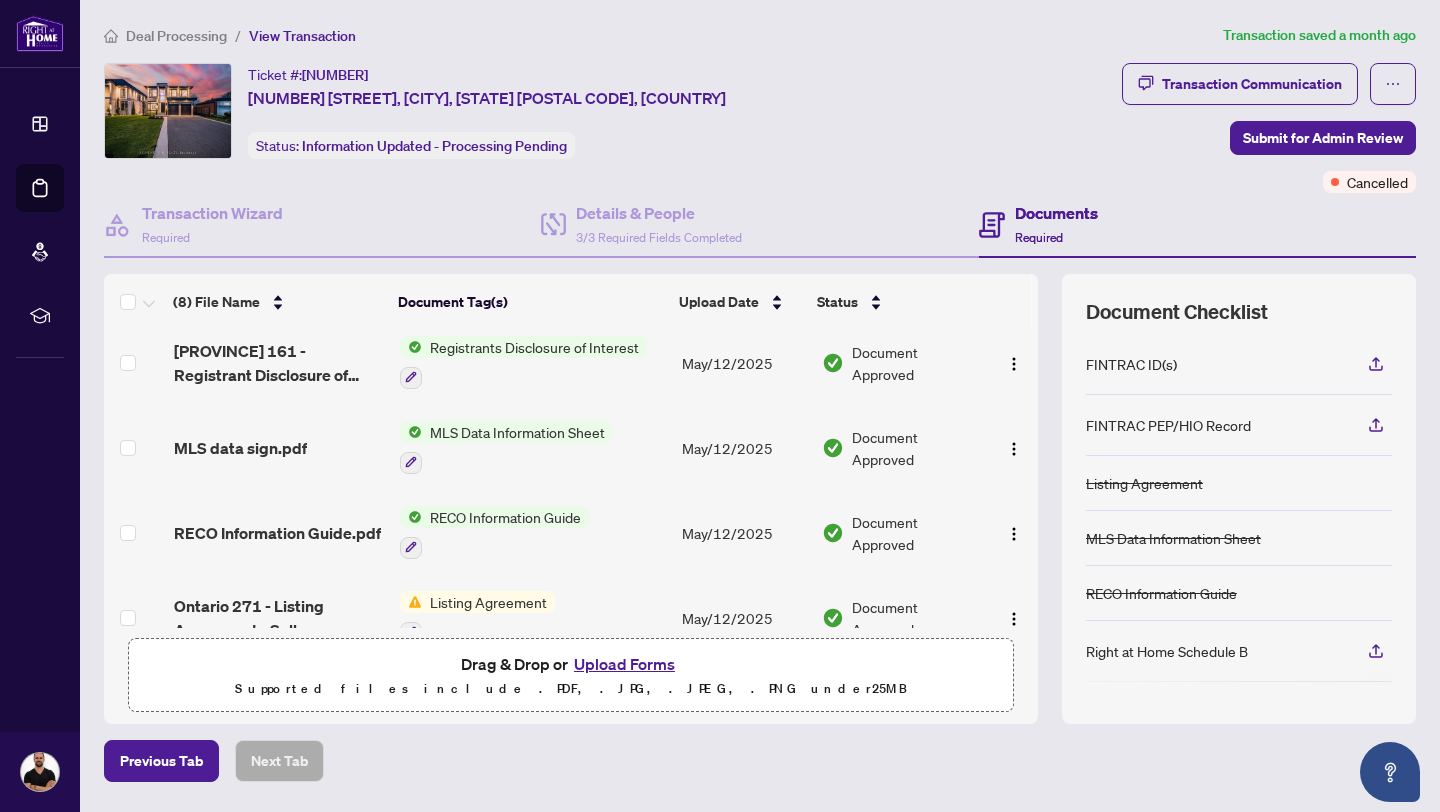 scroll, scrollTop: 381, scrollLeft: 0, axis: vertical 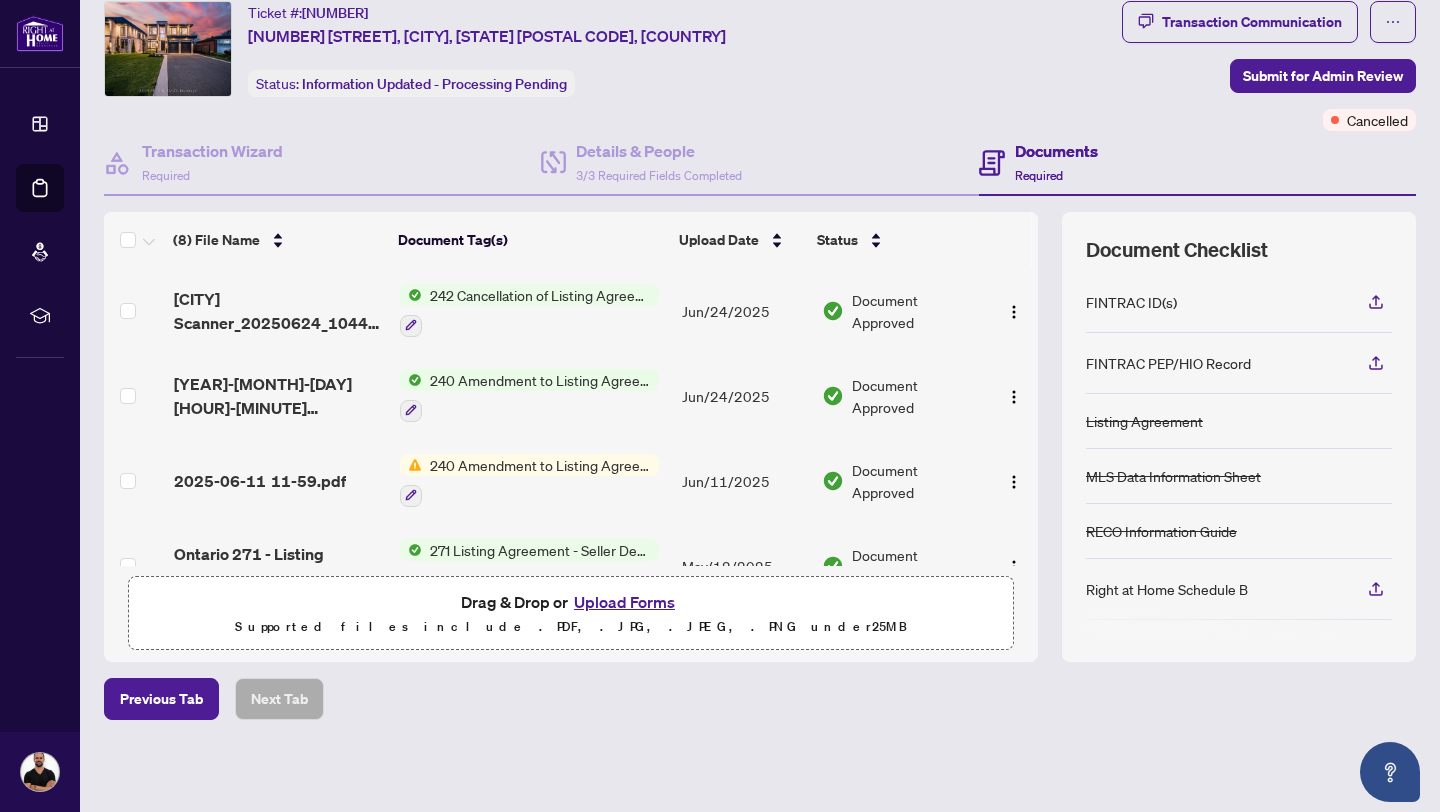 click on "242 Cancellation of Listing Agreement - Authority to Offer for Sale" at bounding box center [529, 310] 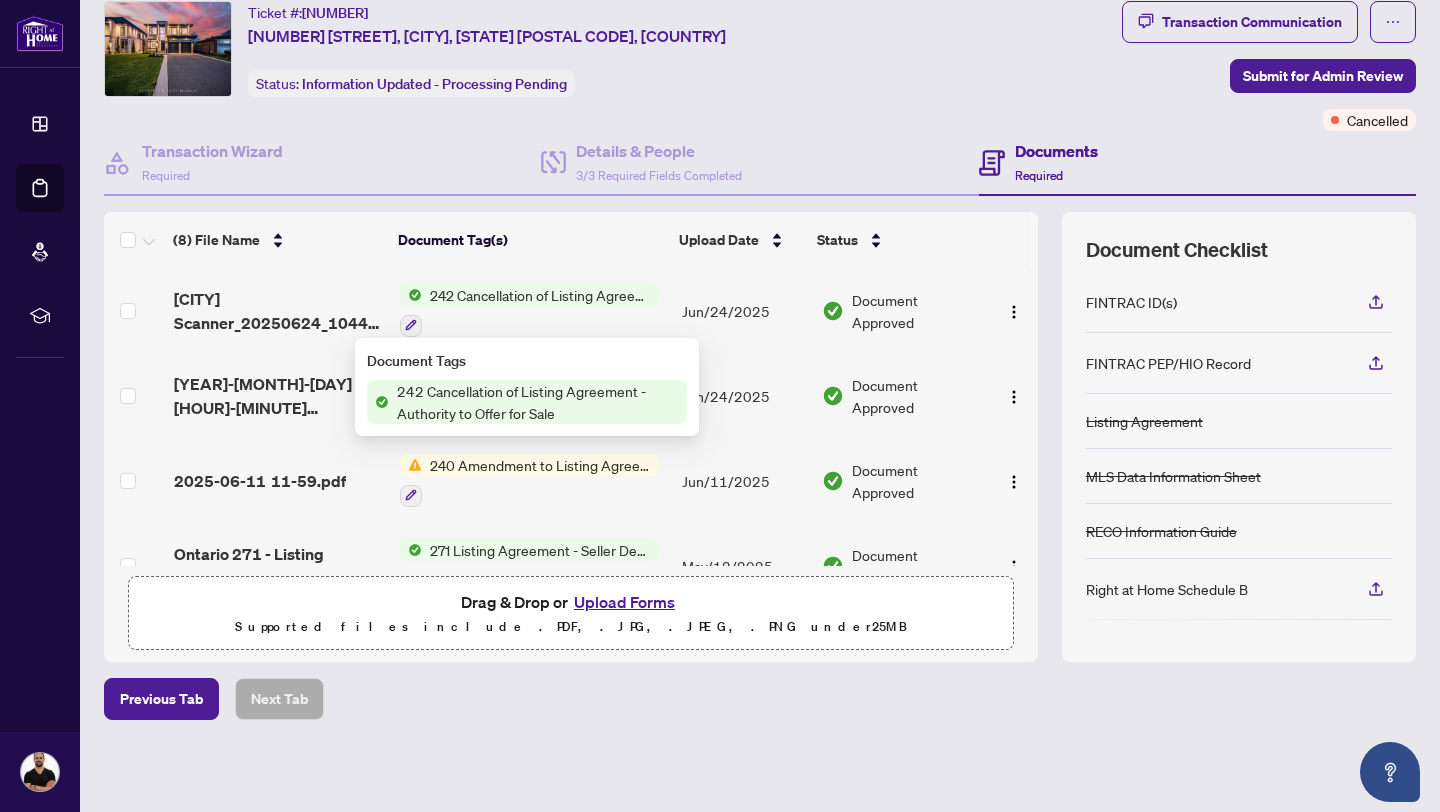 click on "[CITY] Scanner_20250624_104440.pdf" at bounding box center (279, 311) 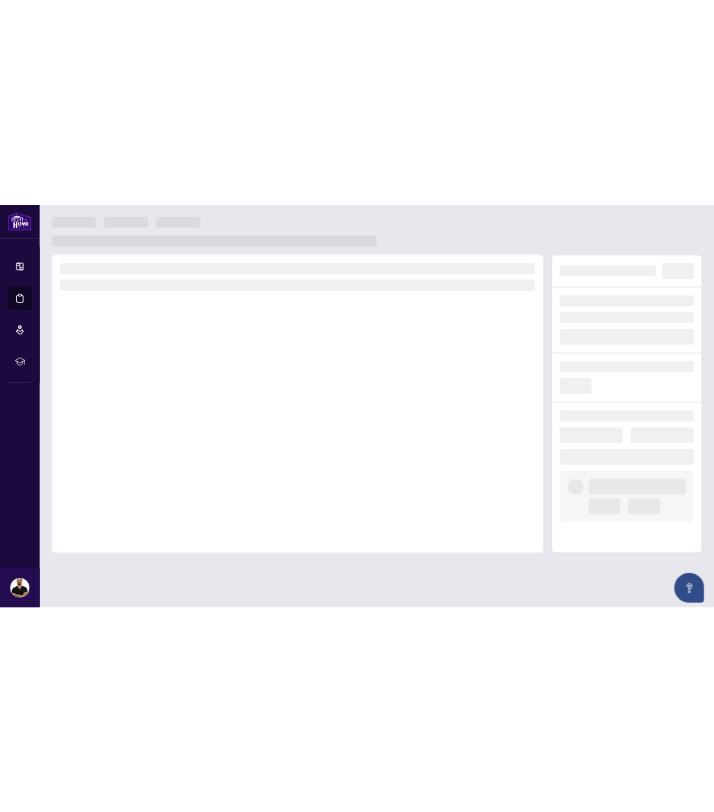 scroll, scrollTop: 0, scrollLeft: 0, axis: both 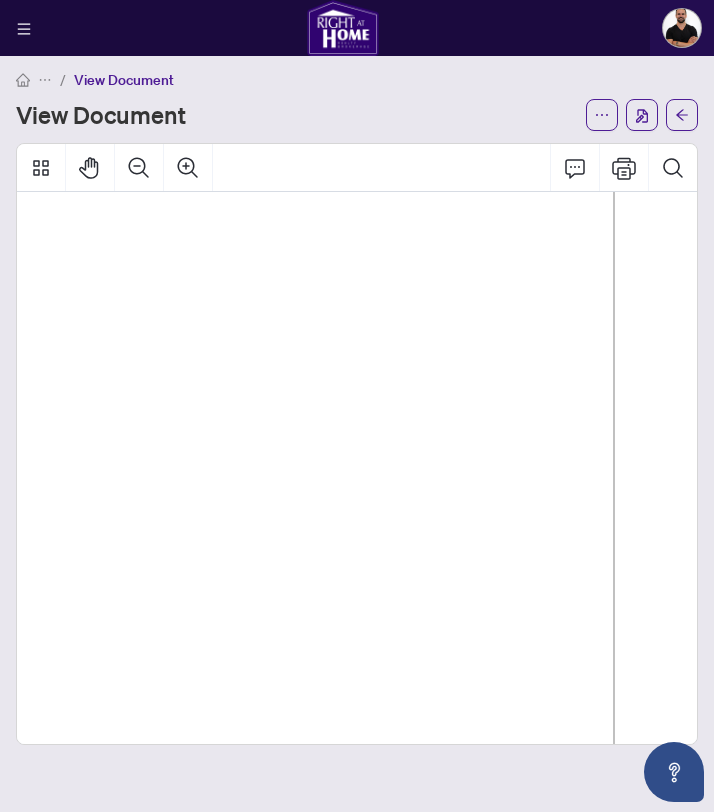 click at bounding box center (778, 1267) 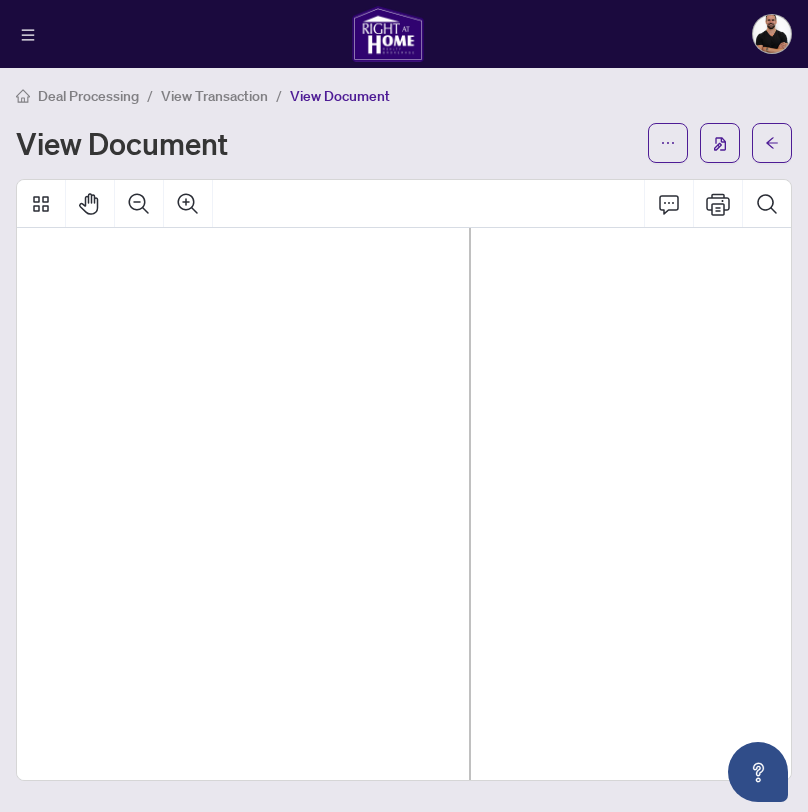 scroll, scrollTop: 222, scrollLeft: 334, axis: both 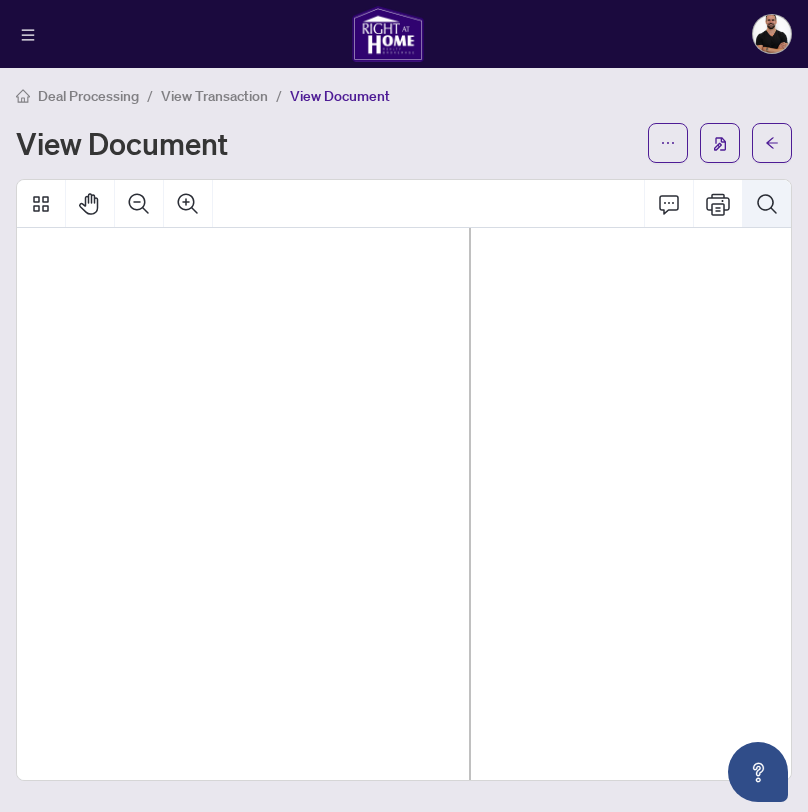 click 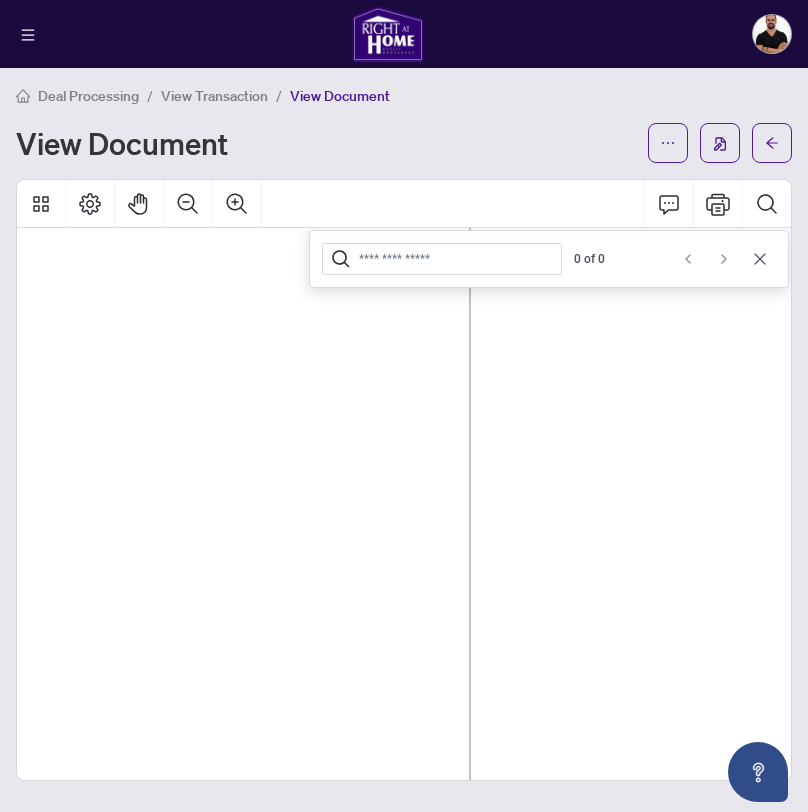 click 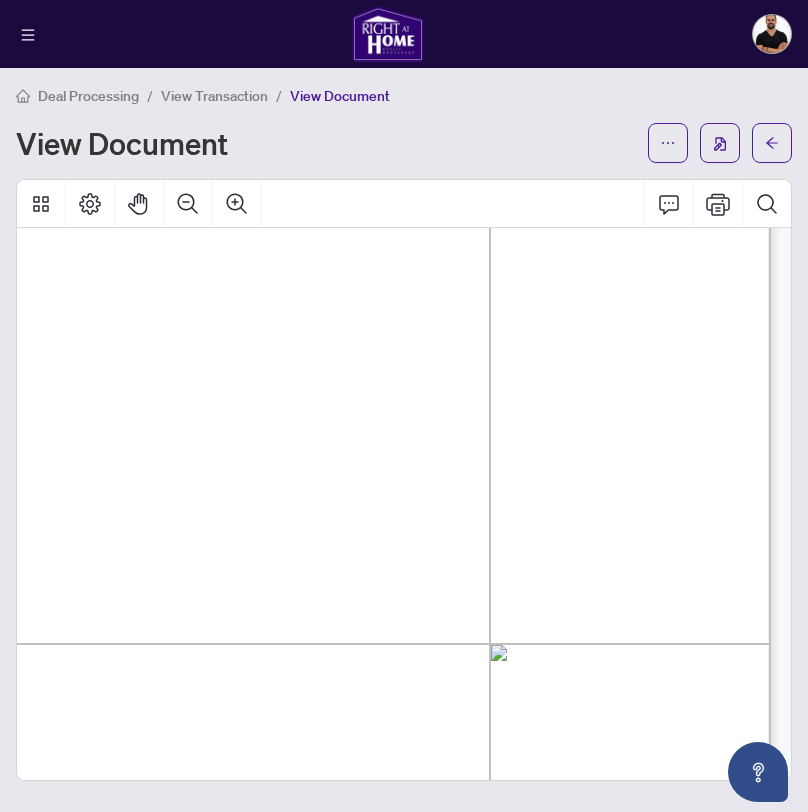 scroll, scrollTop: 7, scrollLeft: 55, axis: both 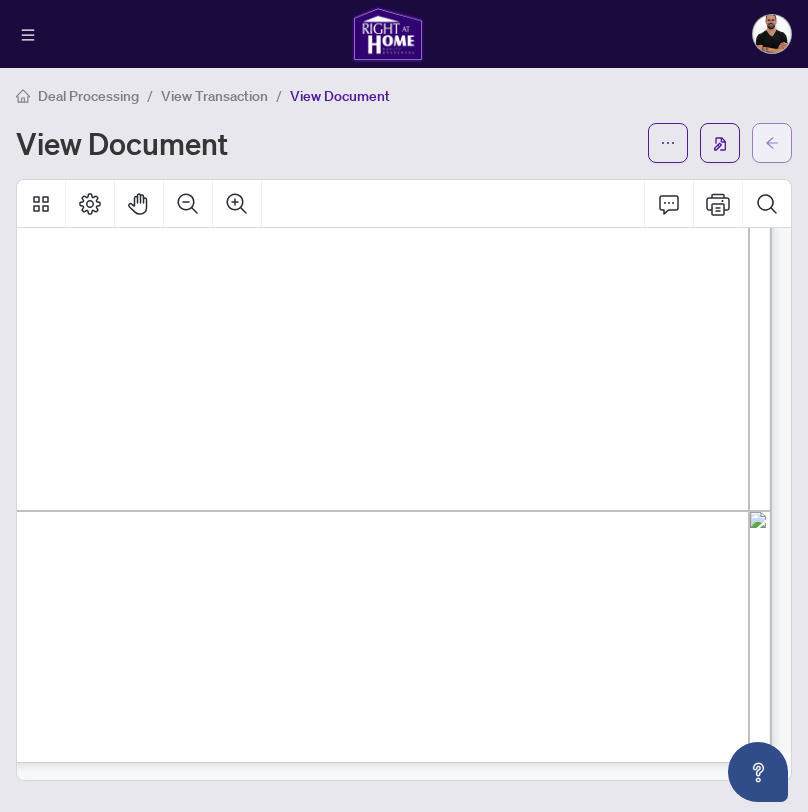 click 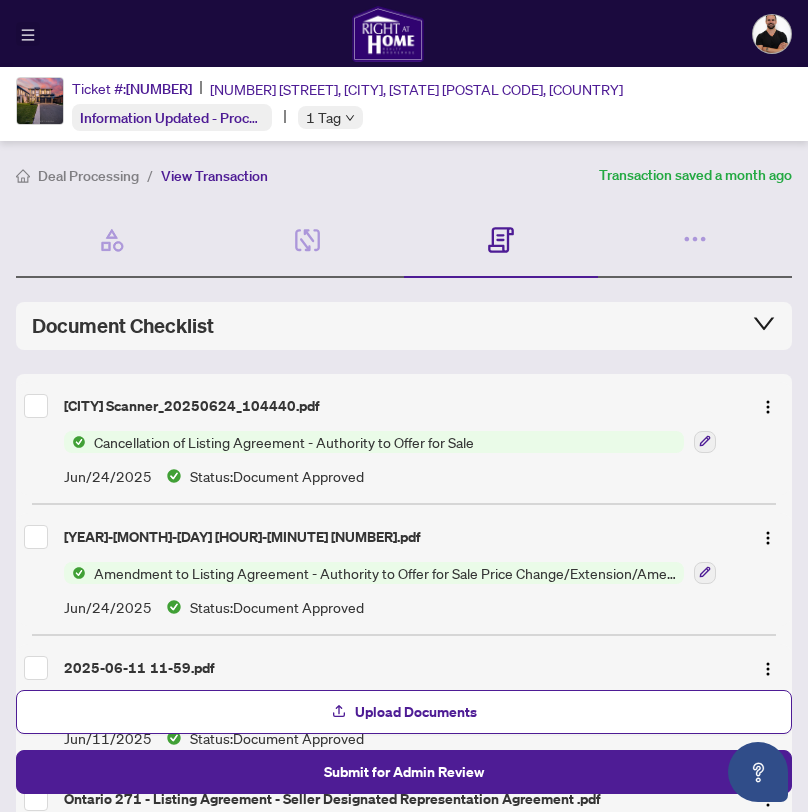click at bounding box center [28, 34] 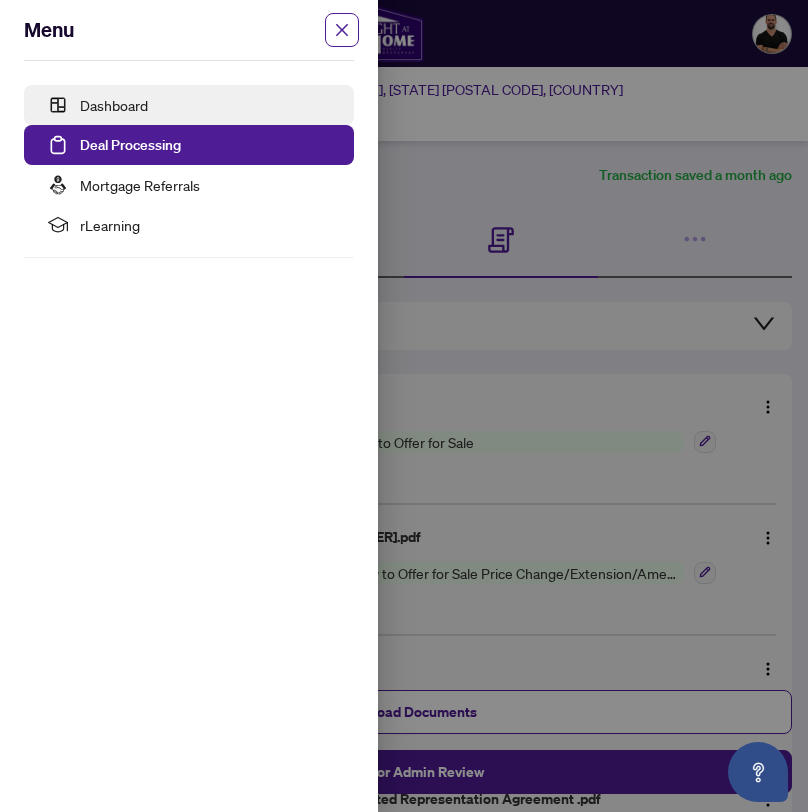 click on "Dashboard" at bounding box center (114, 105) 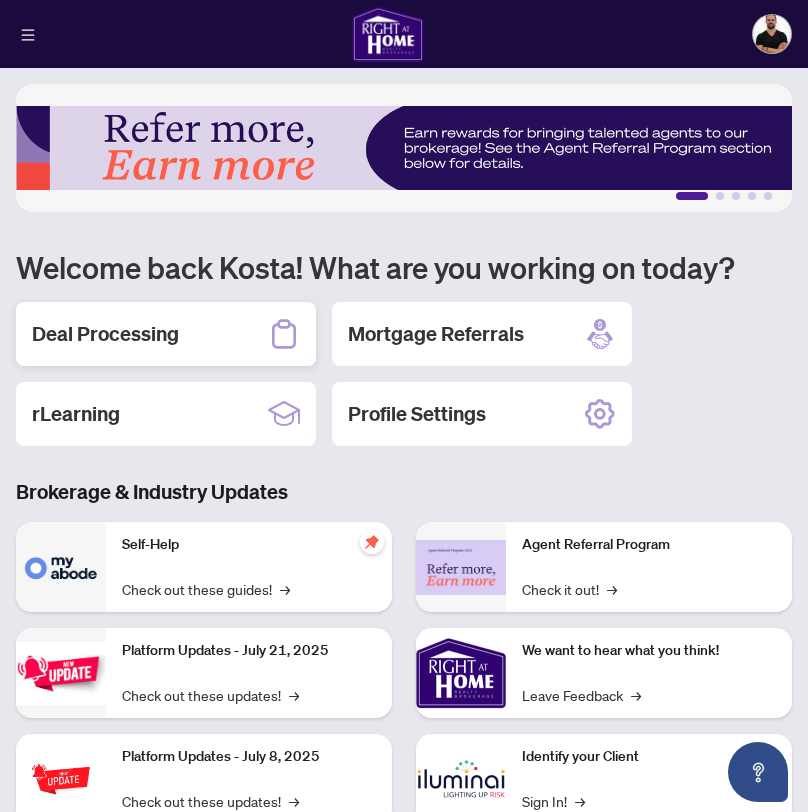 click on "Deal Processing" at bounding box center (166, 334) 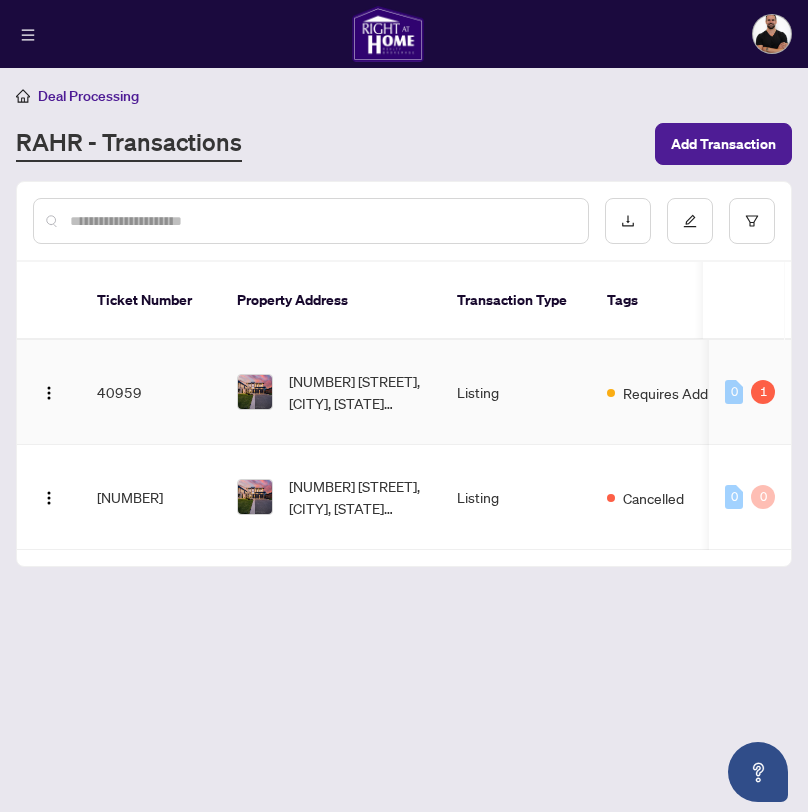 click on "40959" at bounding box center (151, 392) 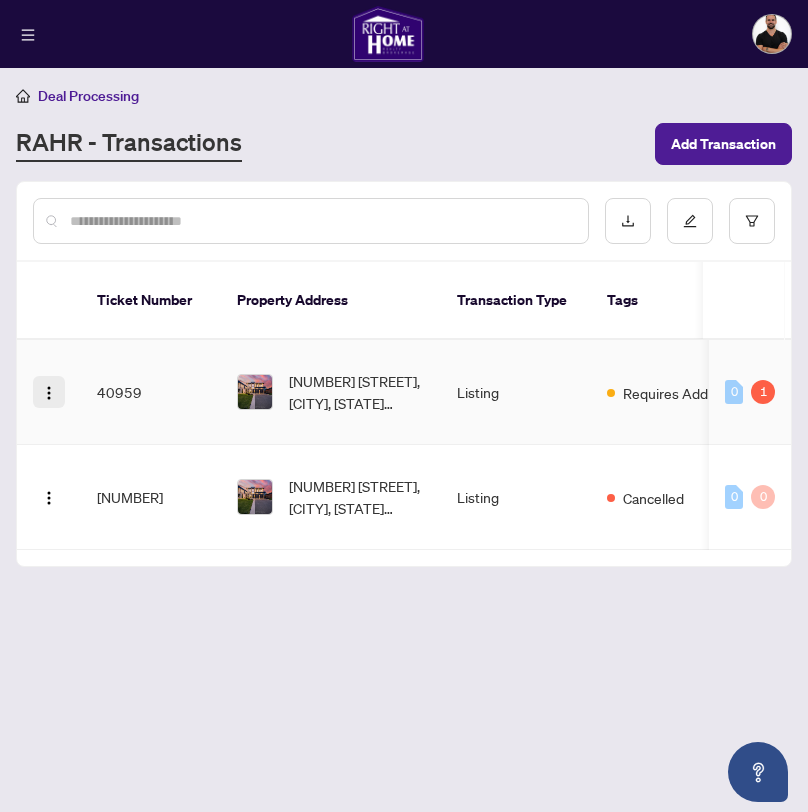 click at bounding box center (49, 392) 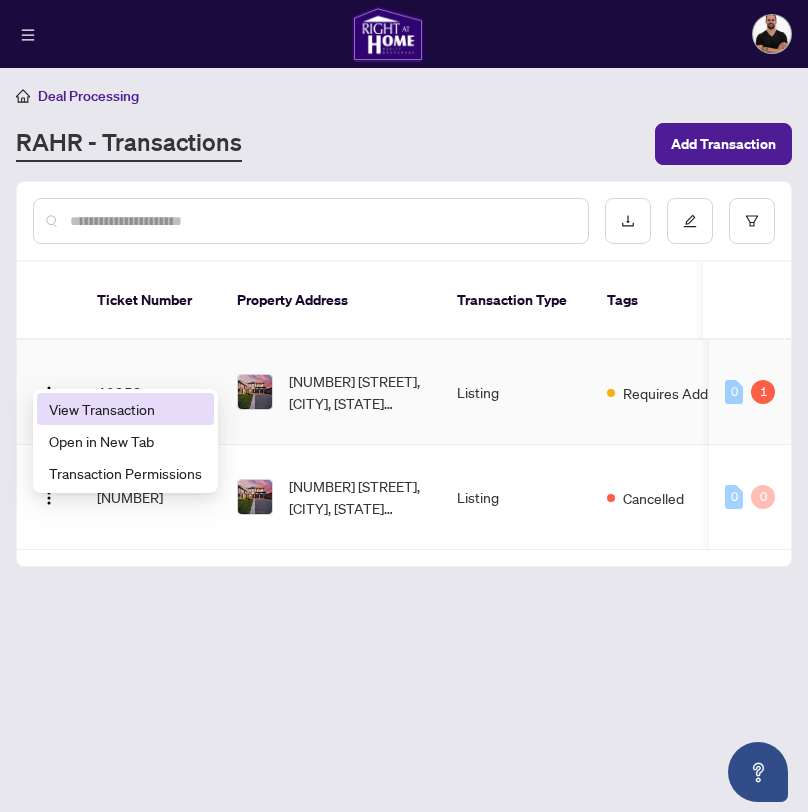 click on "View Transaction" at bounding box center (125, 409) 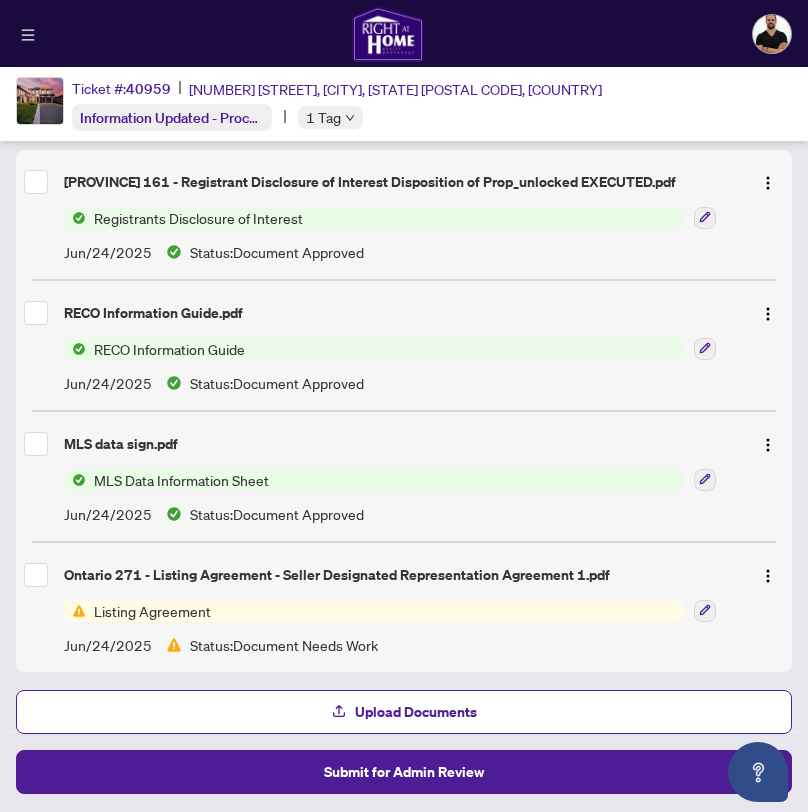 scroll, scrollTop: 0, scrollLeft: 0, axis: both 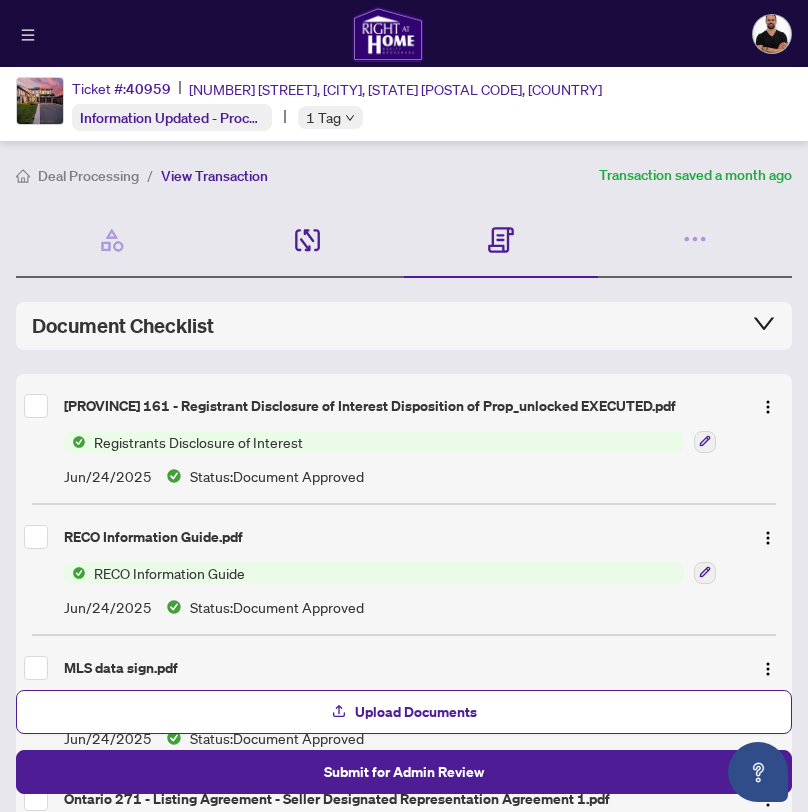 click on "Details & People 3/3 Required Fields Completed" at bounding box center (307, 241) 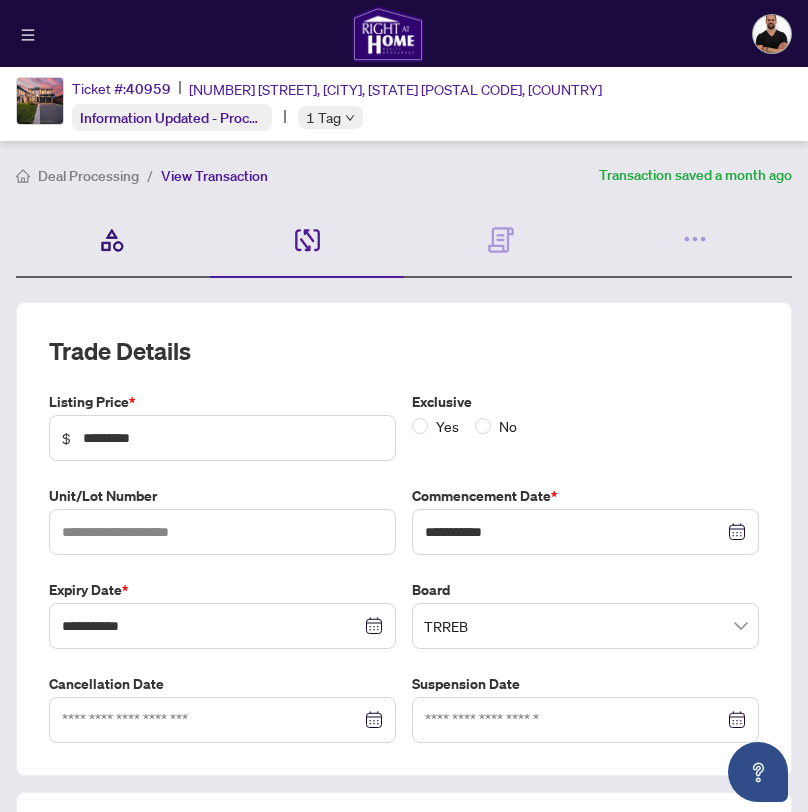 click 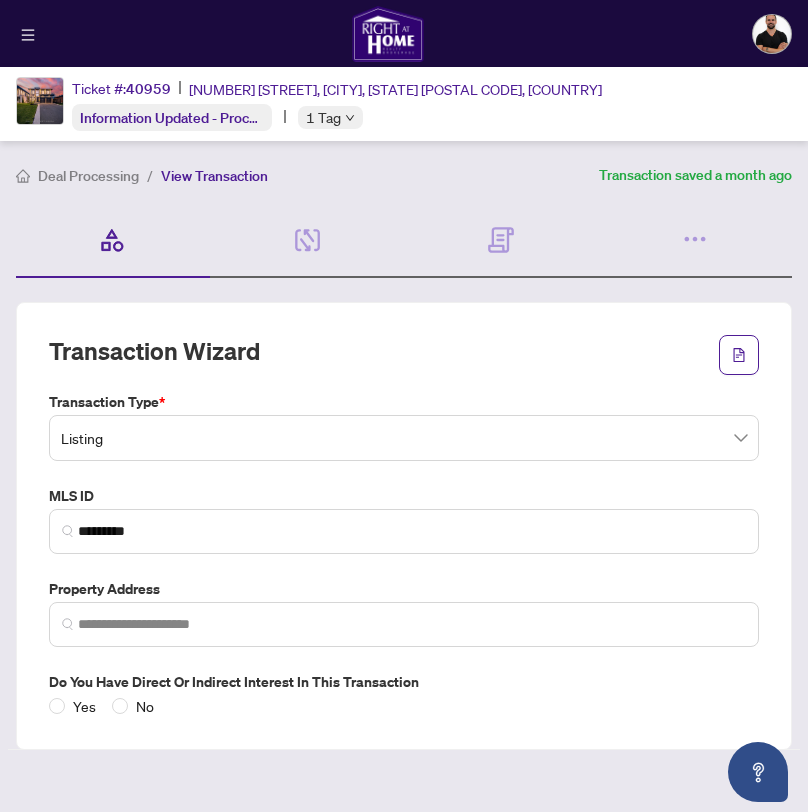 type on "**********" 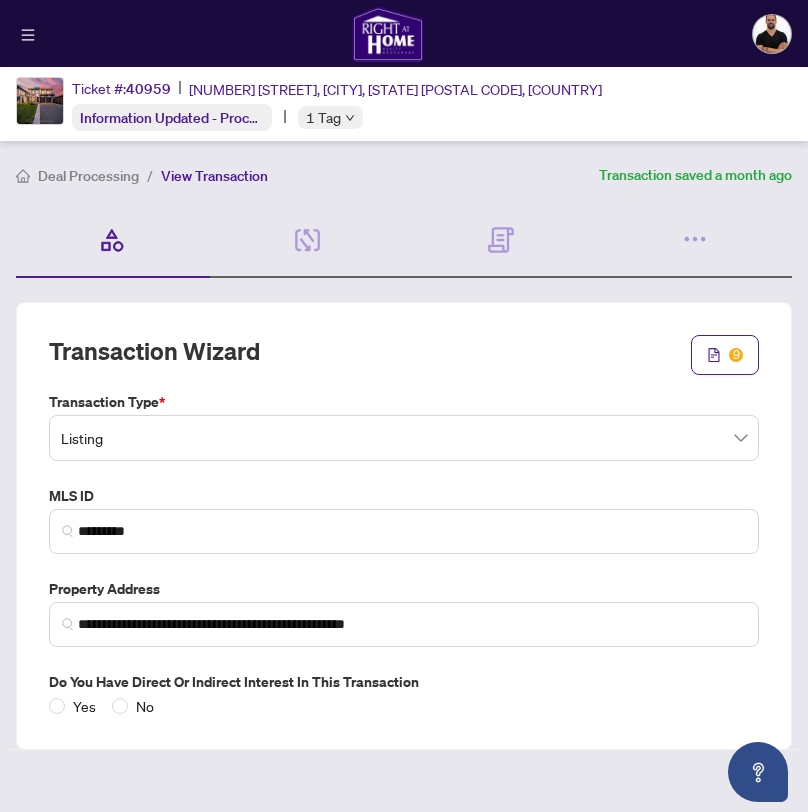 scroll, scrollTop: 16, scrollLeft: 0, axis: vertical 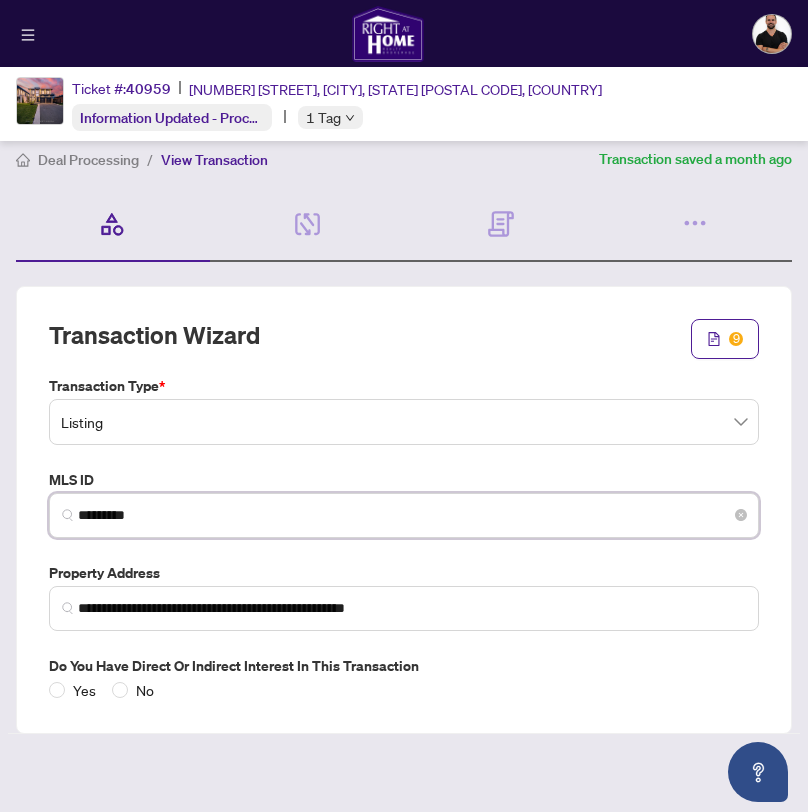 click on "*********" at bounding box center [412, 515] 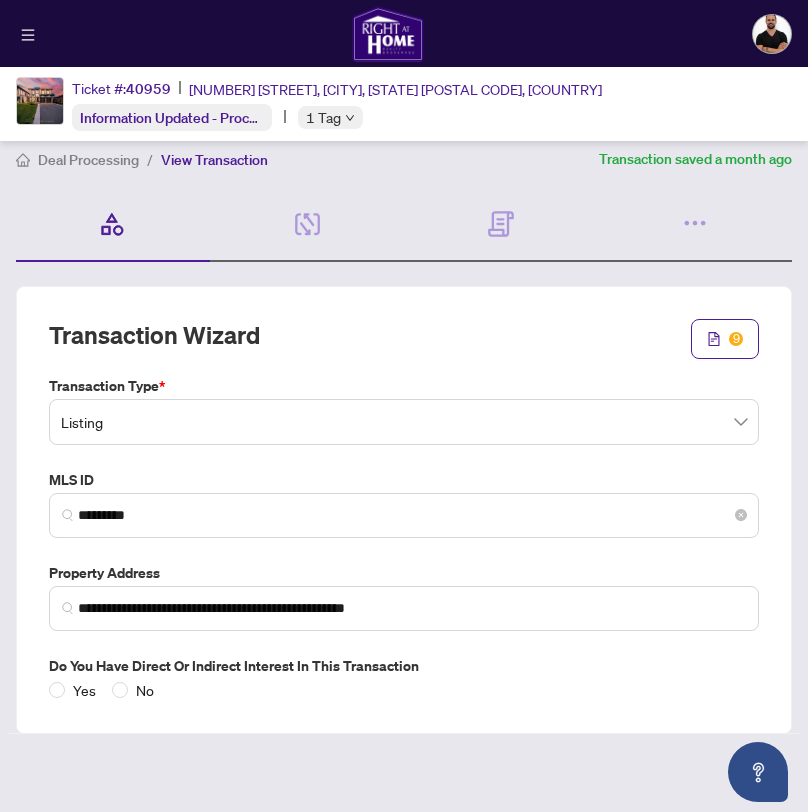 scroll, scrollTop: 22, scrollLeft: 0, axis: vertical 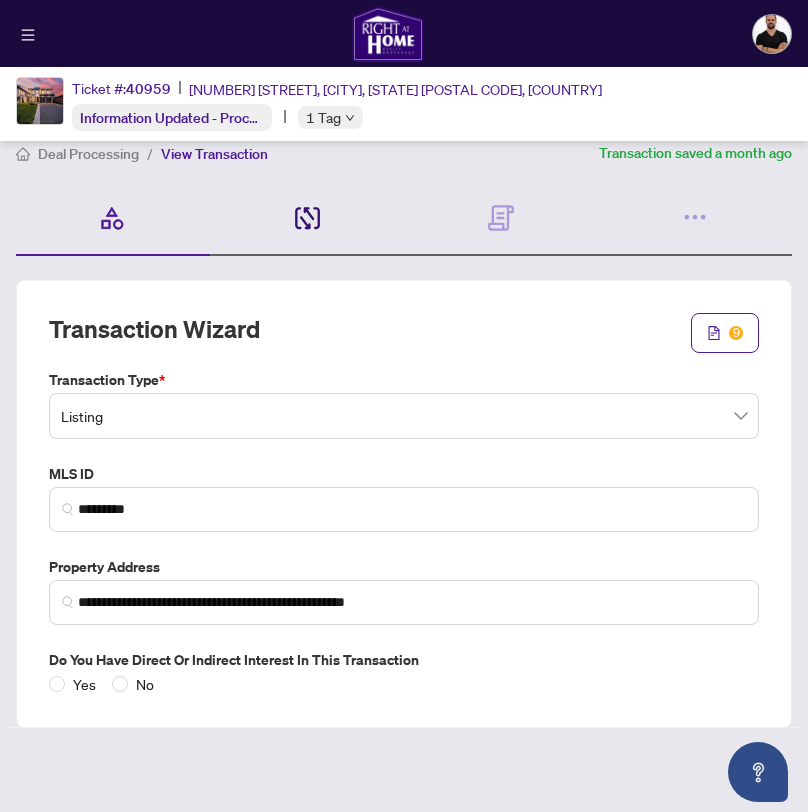 click 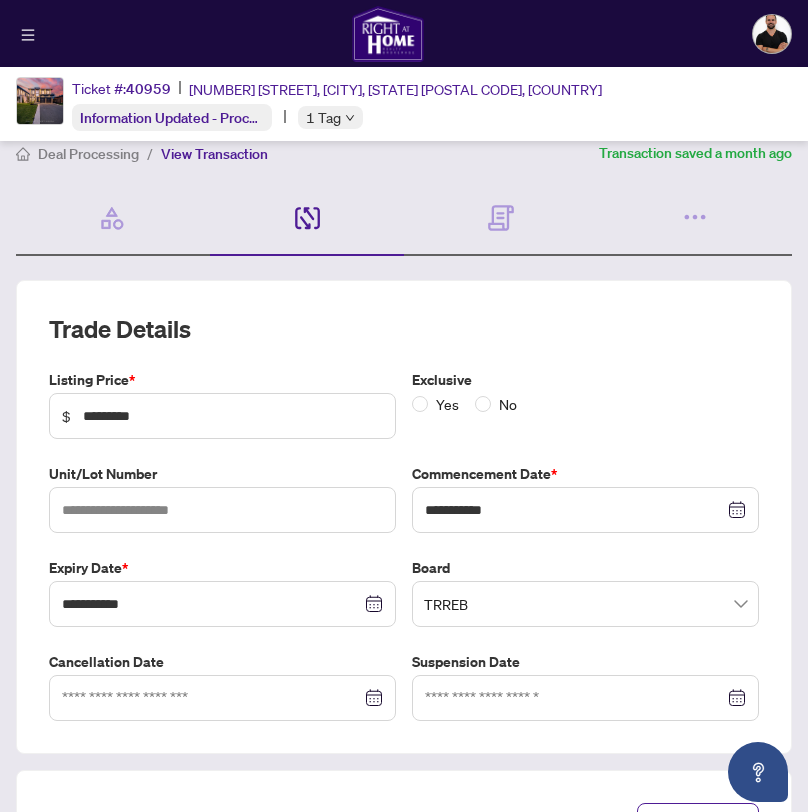 scroll, scrollTop: 0, scrollLeft: 0, axis: both 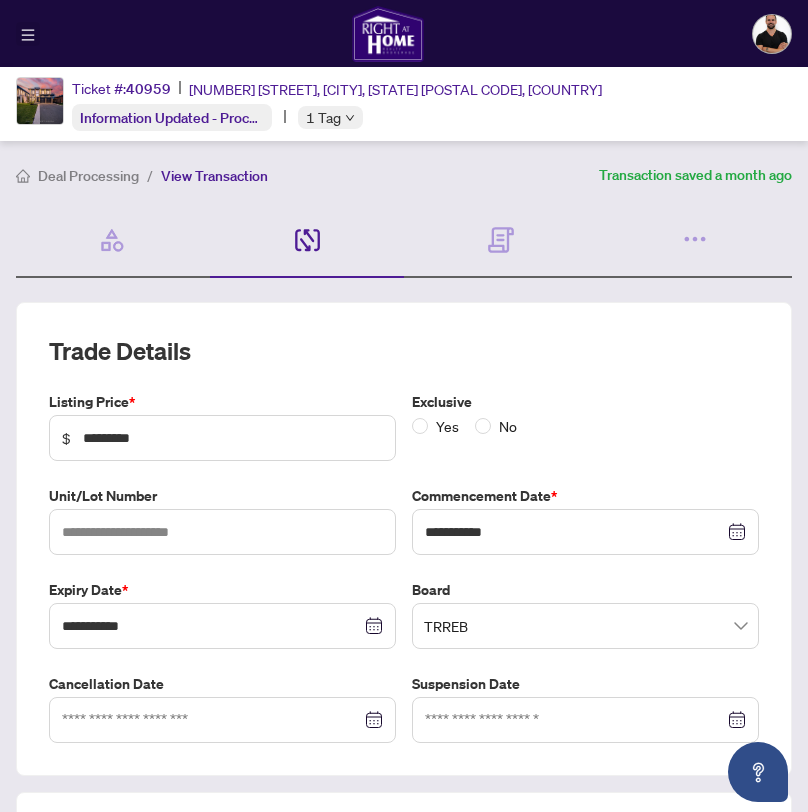 click 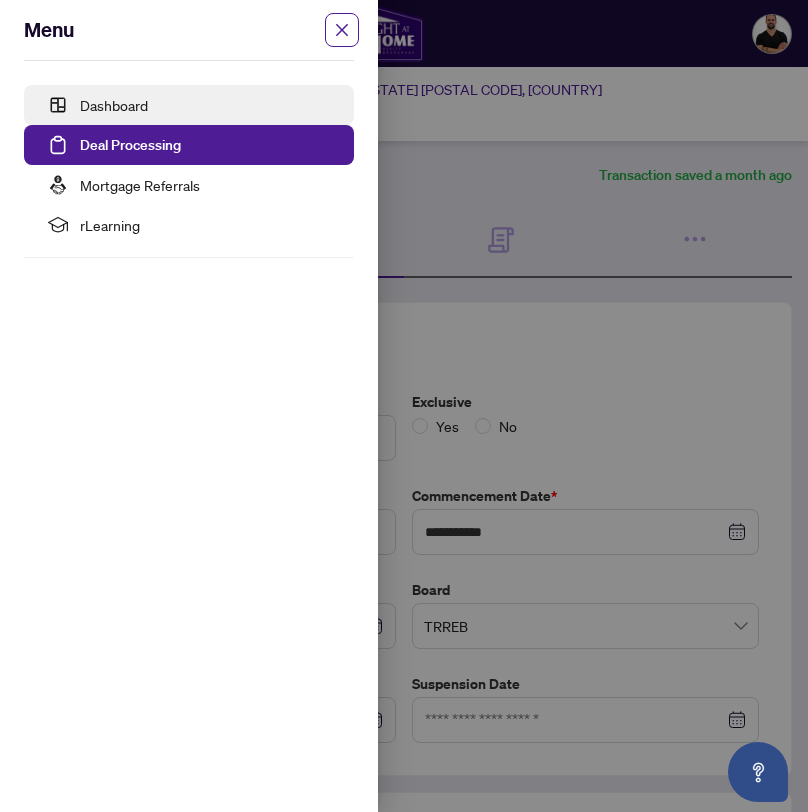 click on "Dashboard" at bounding box center [114, 105] 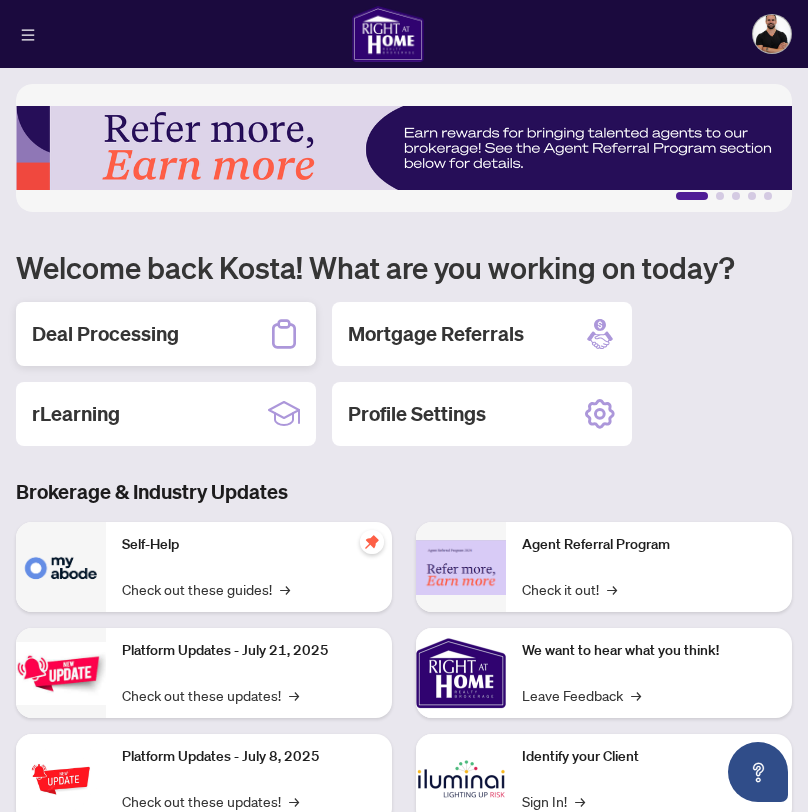 click on "Deal Processing" at bounding box center [166, 334] 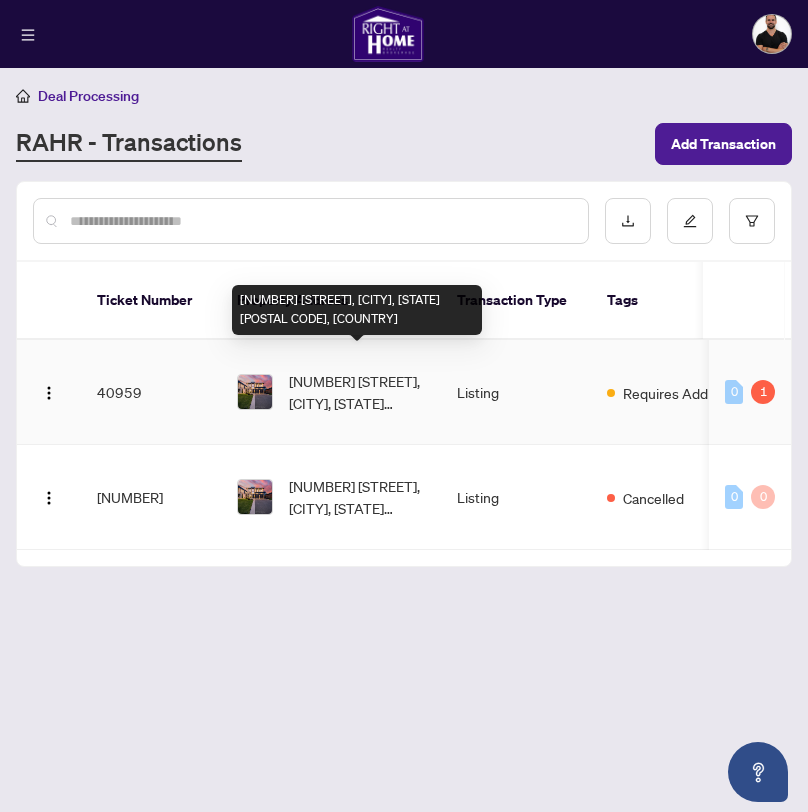 click on "[NUMBER] [STREET], [CITY], [STATE] [POSTAL CODE], [COUNTRY]" at bounding box center [357, 392] 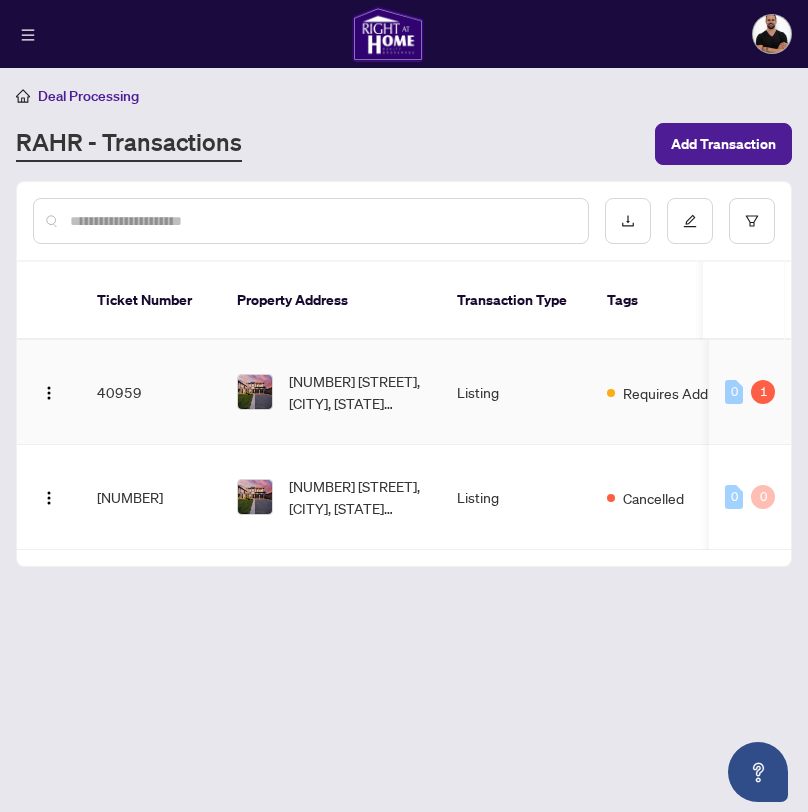 click on "40959" at bounding box center [151, 392] 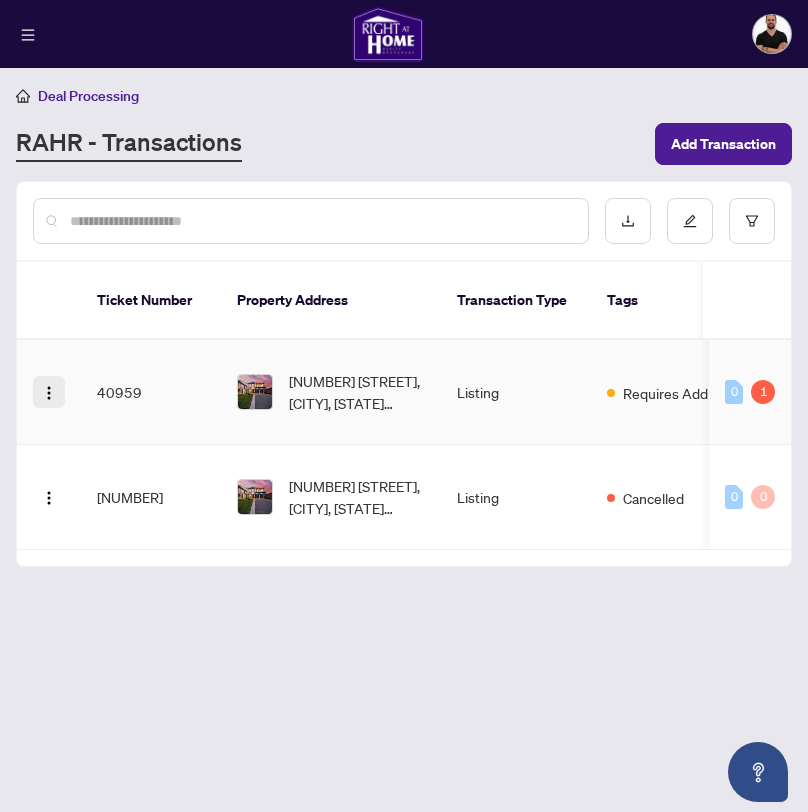 click at bounding box center [49, 392] 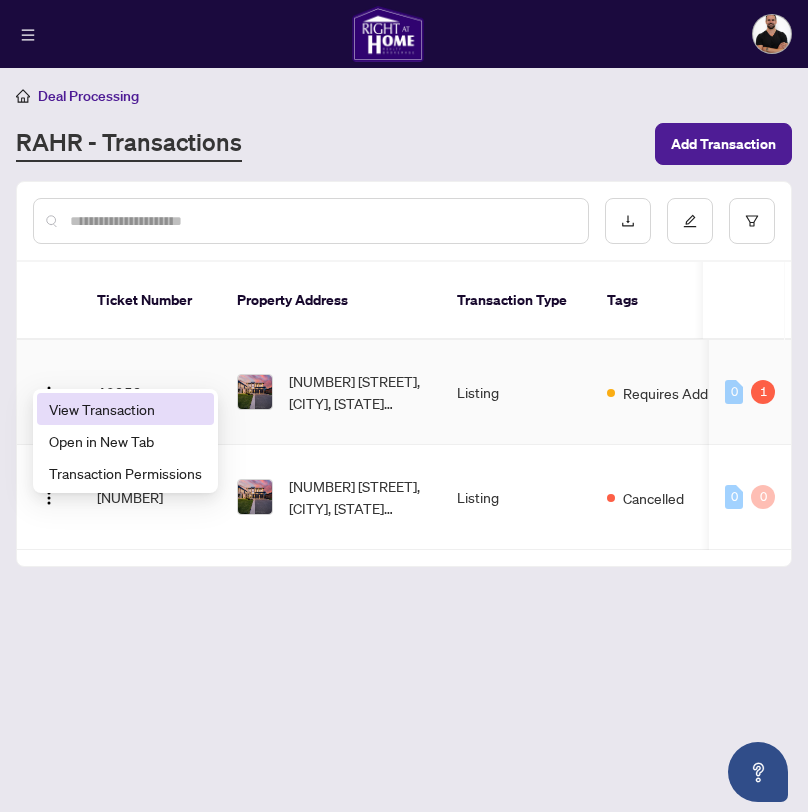 click on "View Transaction" at bounding box center [125, 409] 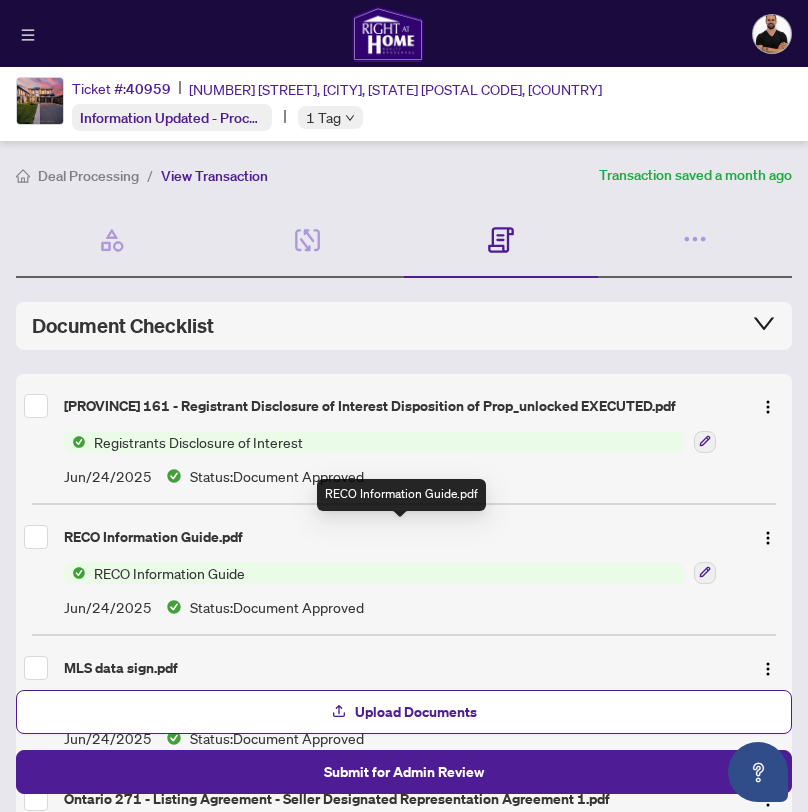 scroll, scrollTop: 224, scrollLeft: 0, axis: vertical 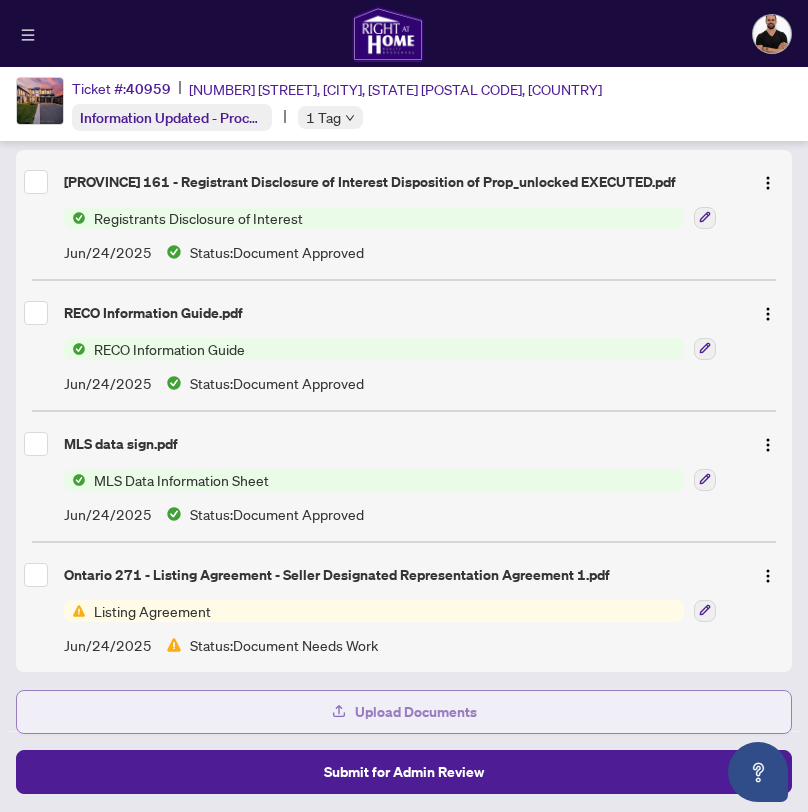 click on "Upload Documents" at bounding box center (416, 712) 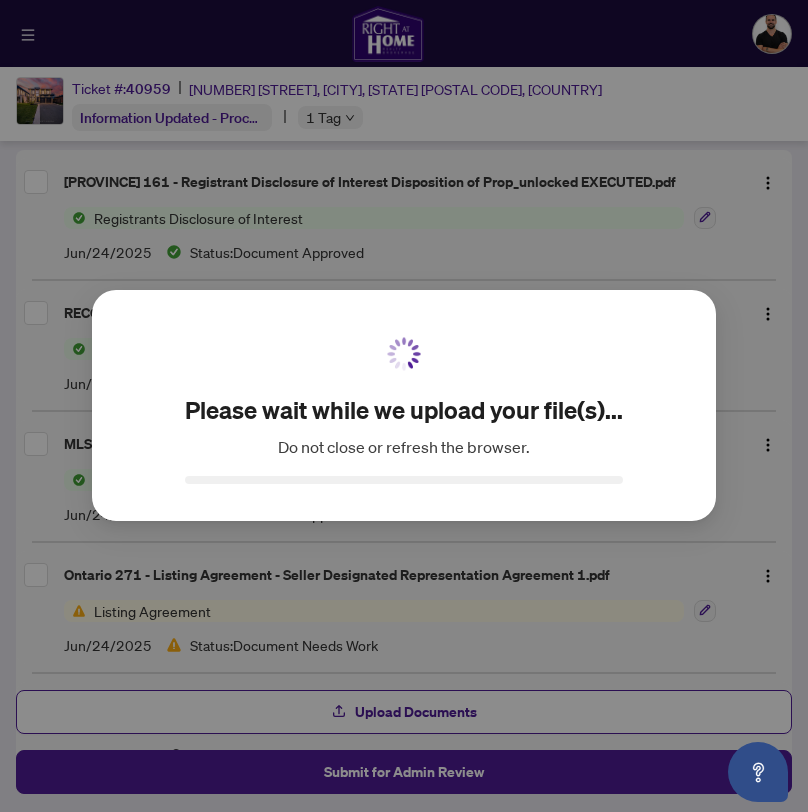 scroll, scrollTop: 332, scrollLeft: 0, axis: vertical 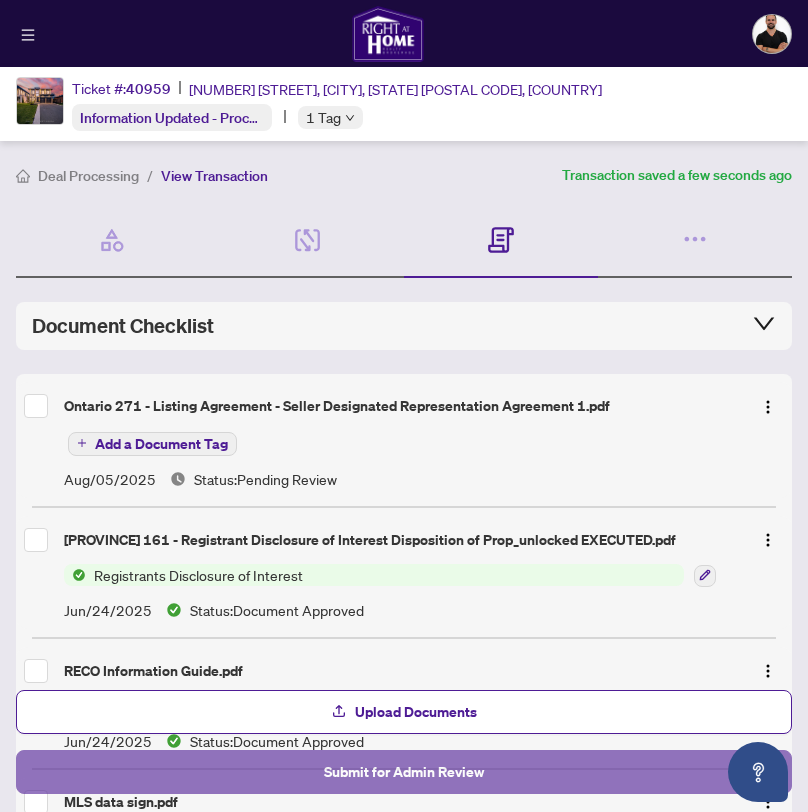 click on "Submit for Admin Review" at bounding box center (404, 772) 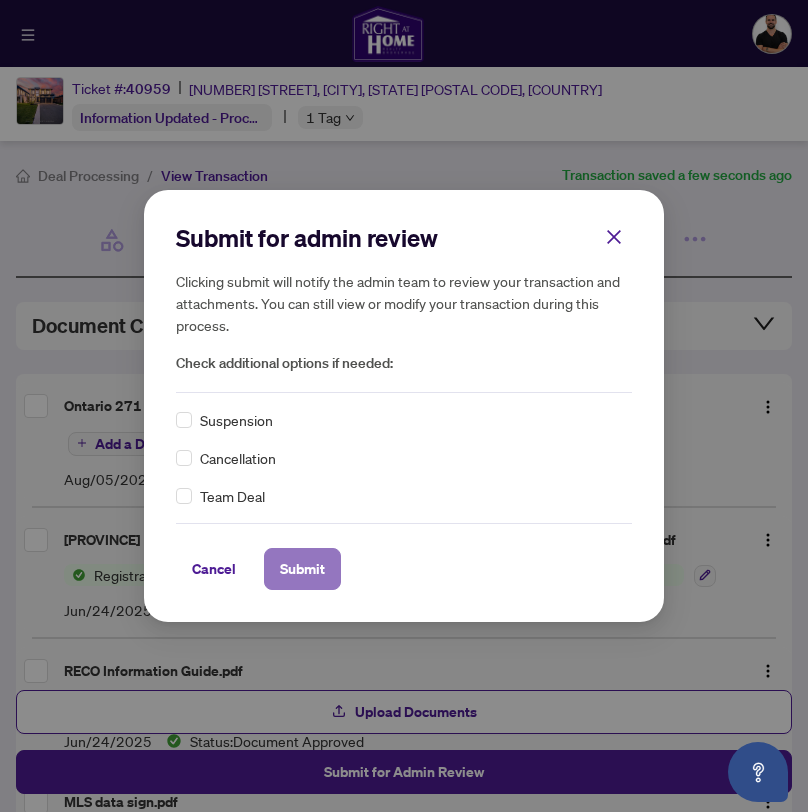 click on "Submit" at bounding box center [302, 569] 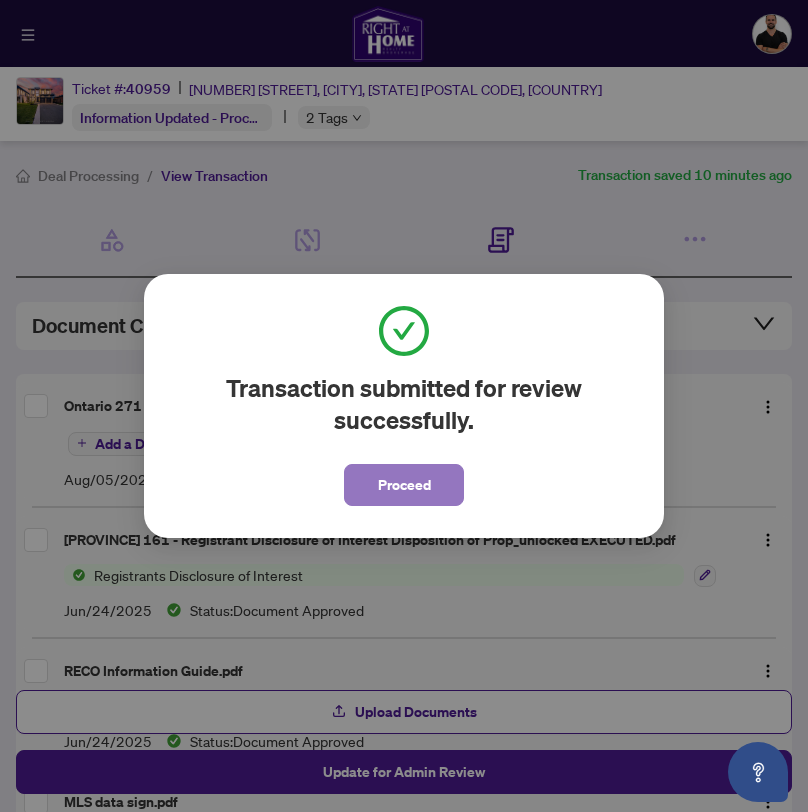 click on "Proceed" at bounding box center (404, 485) 